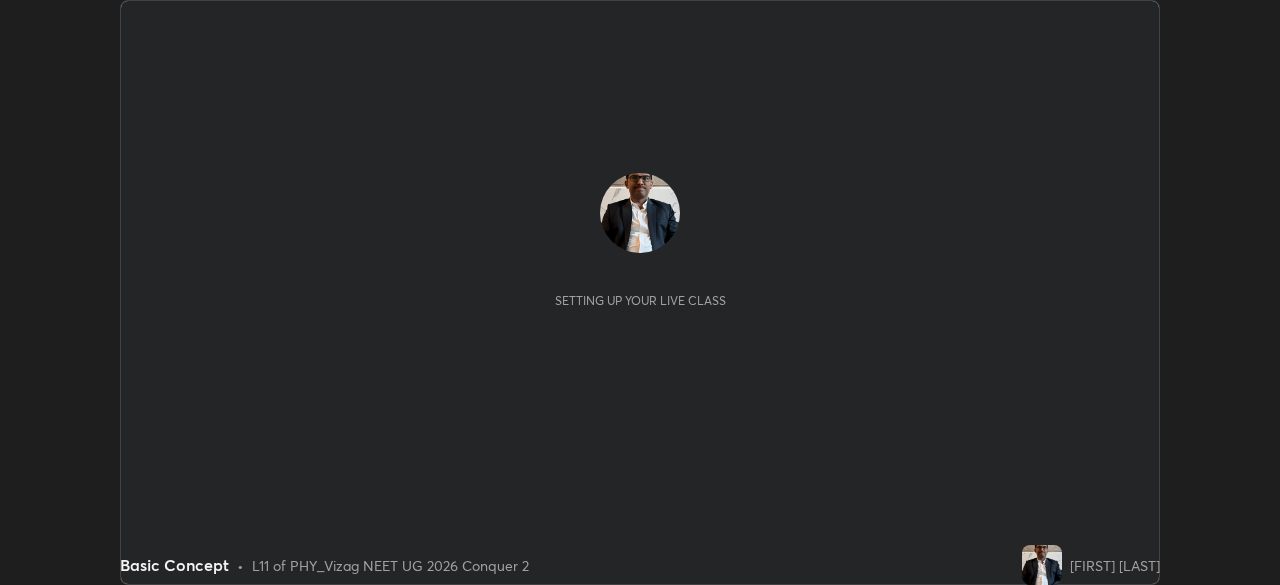 scroll, scrollTop: 0, scrollLeft: 0, axis: both 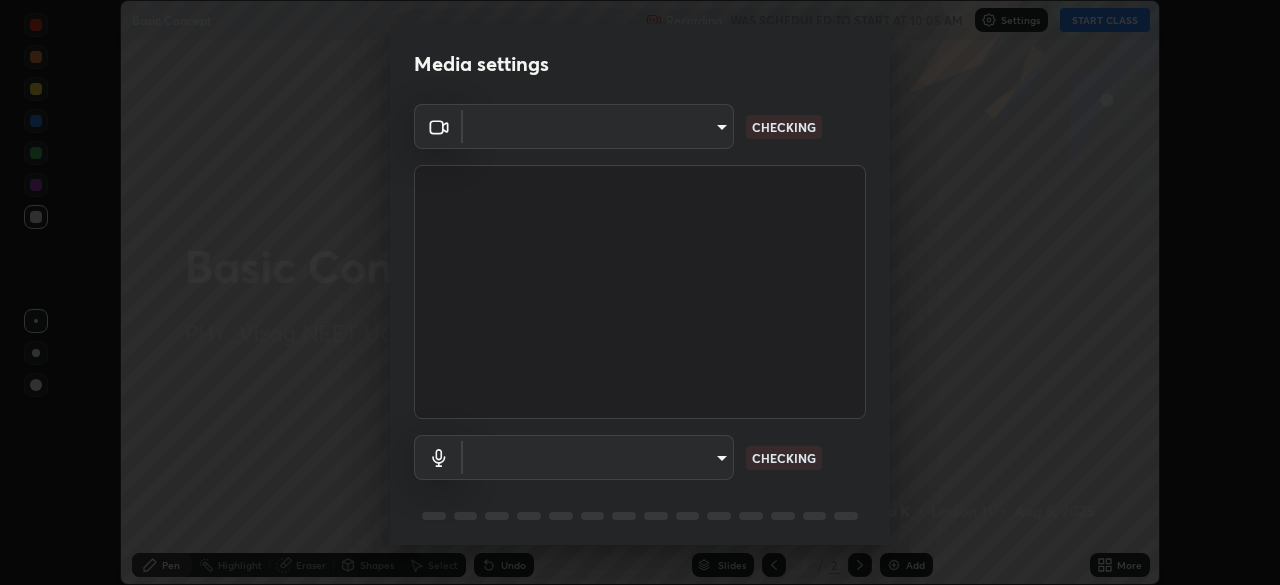 type on "e22b31622504561304a1b81eff57d23c6261876020de6d080eb4e3537e1d0af1" 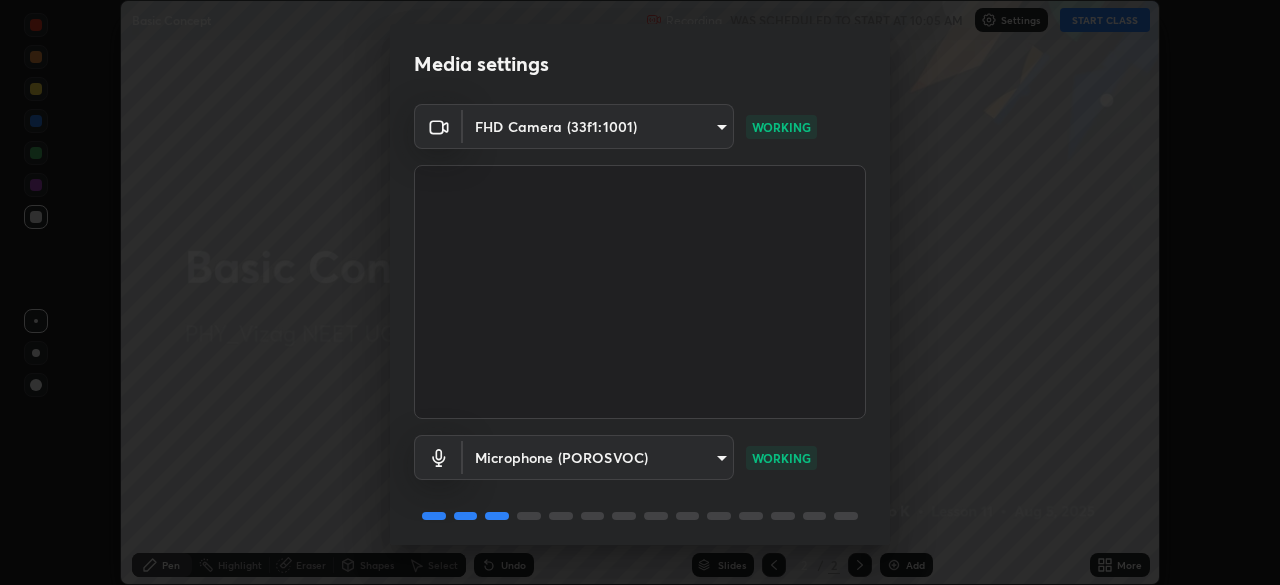 click on "Media settings FHD Camera (33f1:1001) [HASH] WORKING Microphone (POROSVOC) [HASH] WORKING 1 / 5 Next" at bounding box center [640, 292] 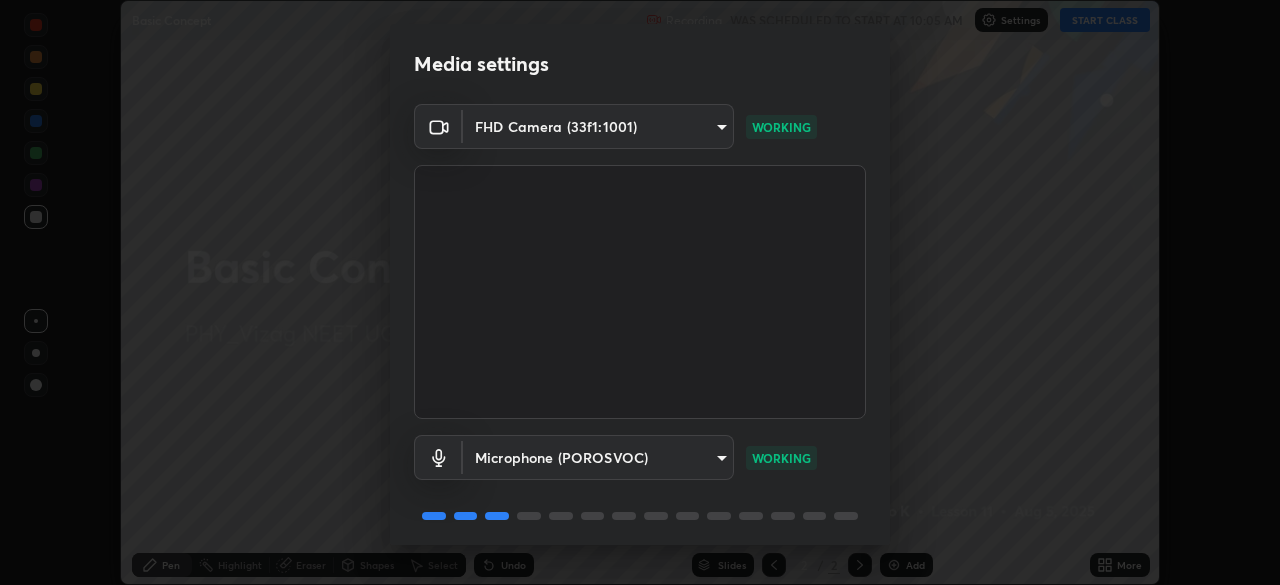 scroll, scrollTop: 71, scrollLeft: 0, axis: vertical 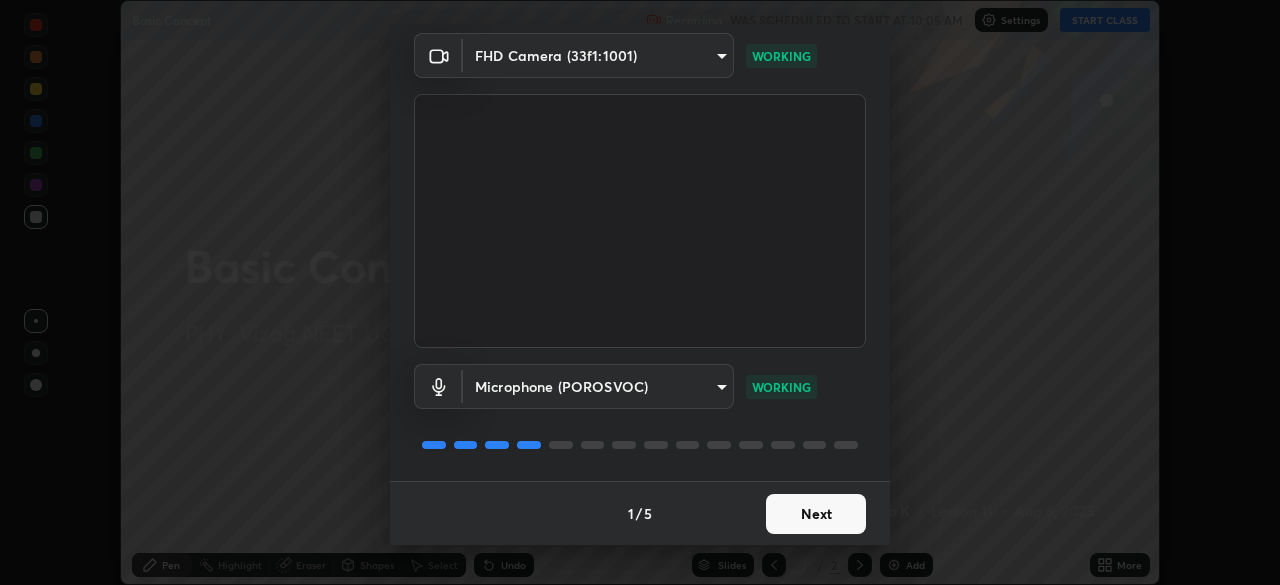 click on "Next" at bounding box center (816, 514) 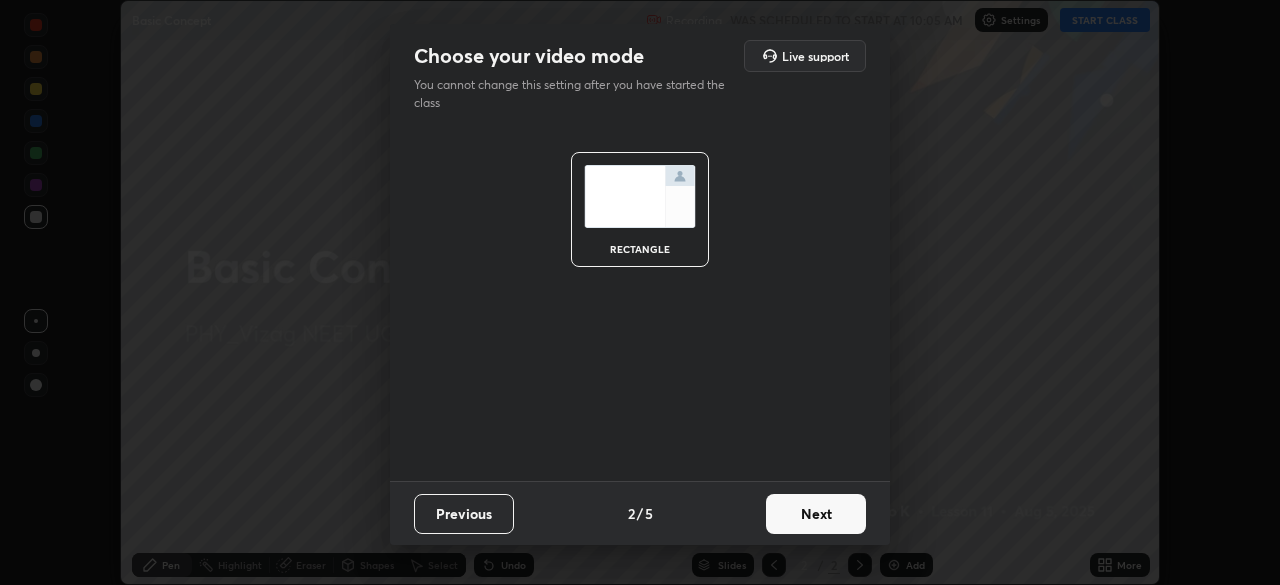 scroll, scrollTop: 0, scrollLeft: 0, axis: both 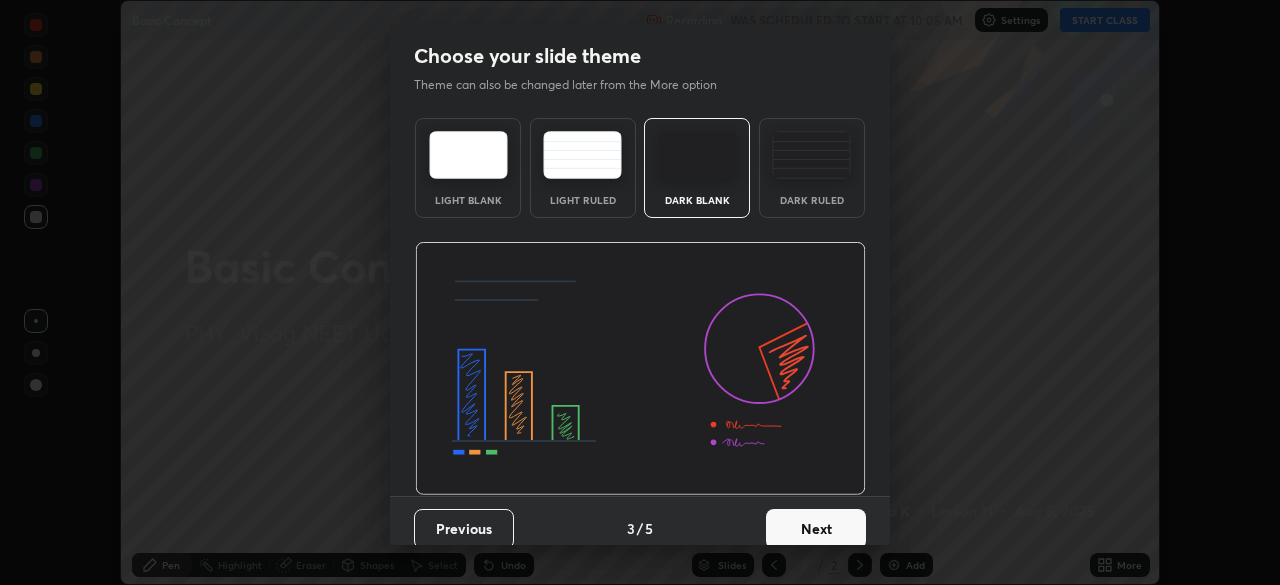 click on "Next" at bounding box center [816, 529] 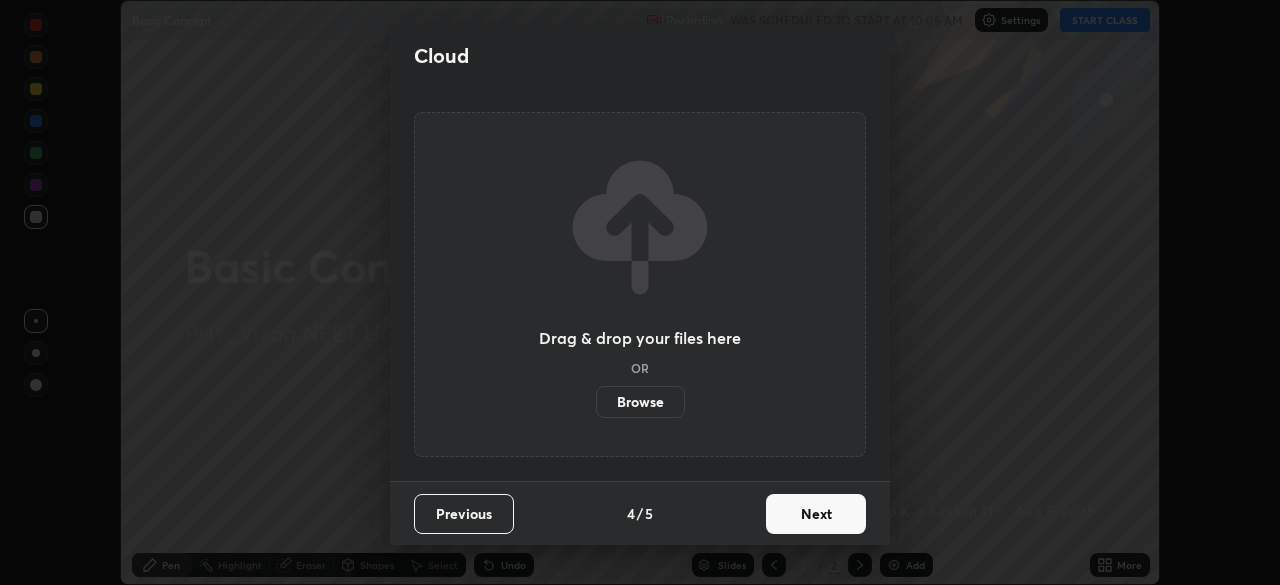 click on "Next" at bounding box center [816, 514] 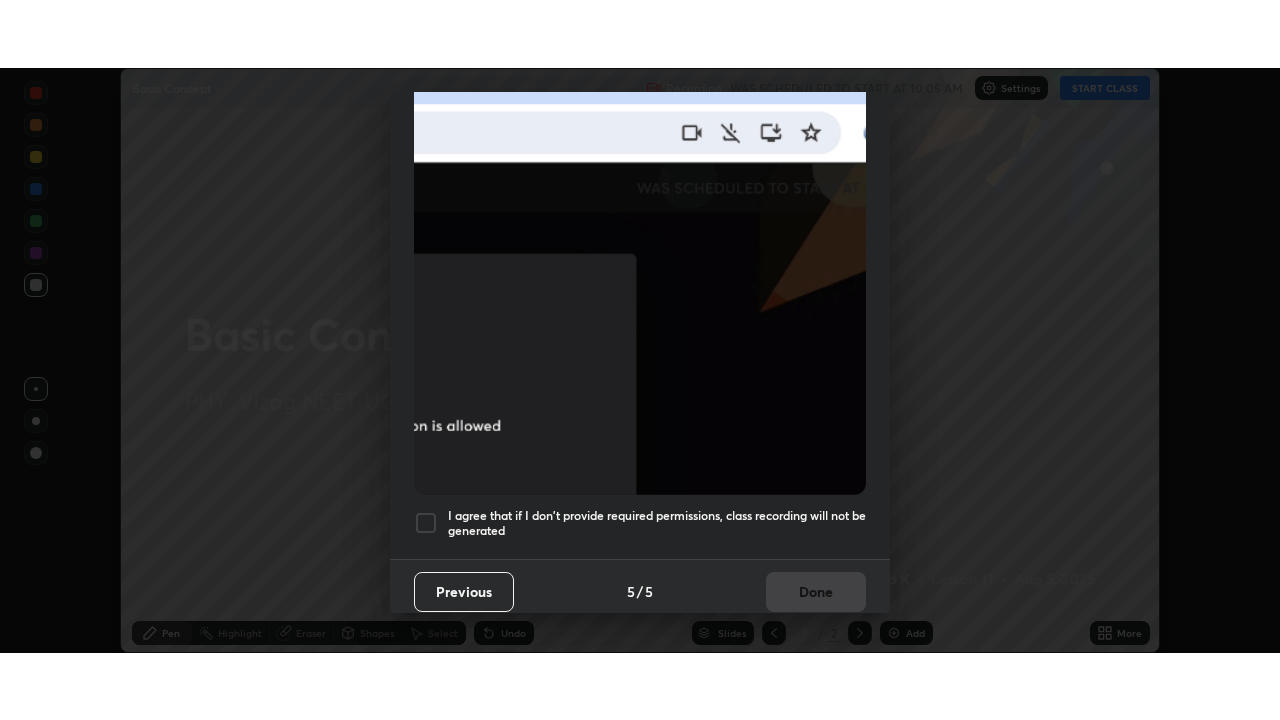 scroll, scrollTop: 479, scrollLeft: 0, axis: vertical 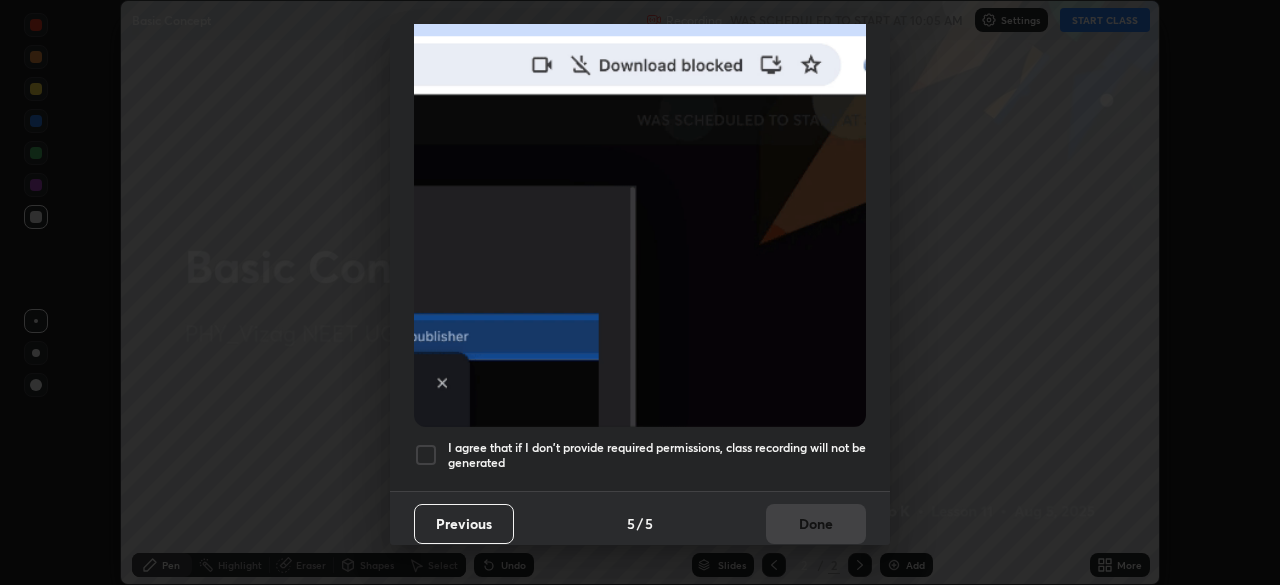 click at bounding box center (426, 455) 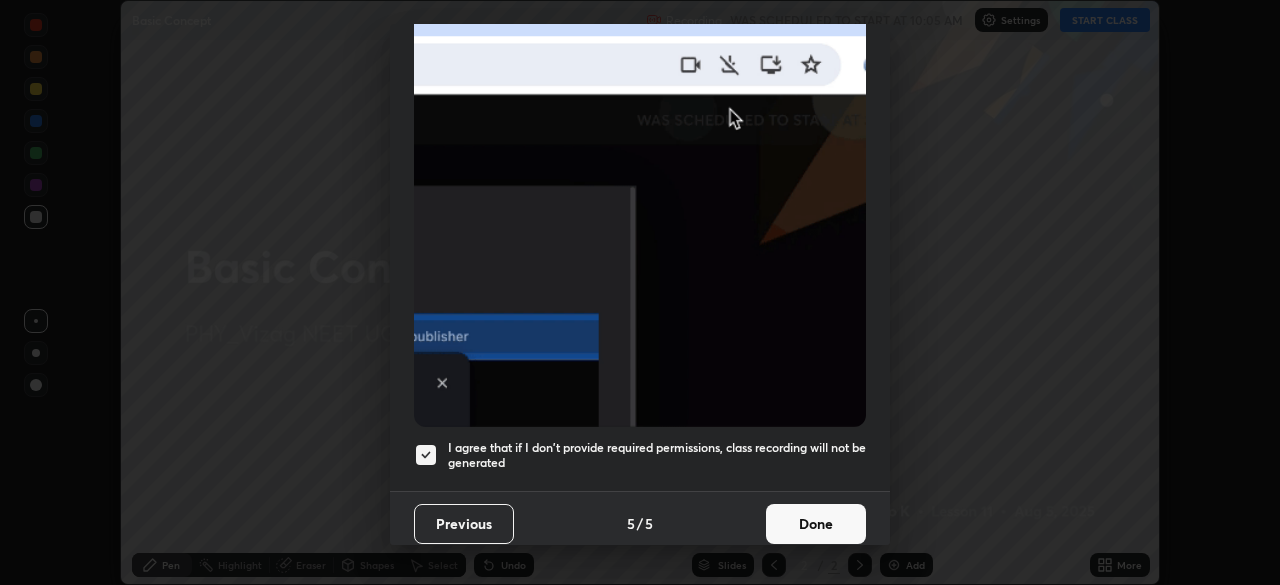 click on "Done" at bounding box center (816, 524) 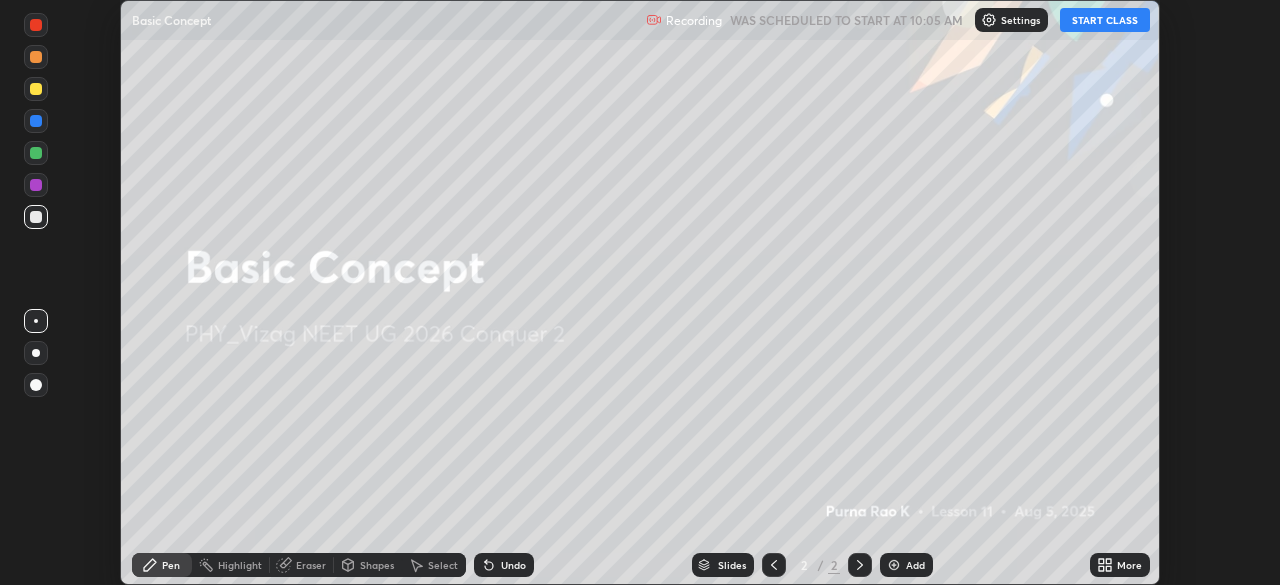 click 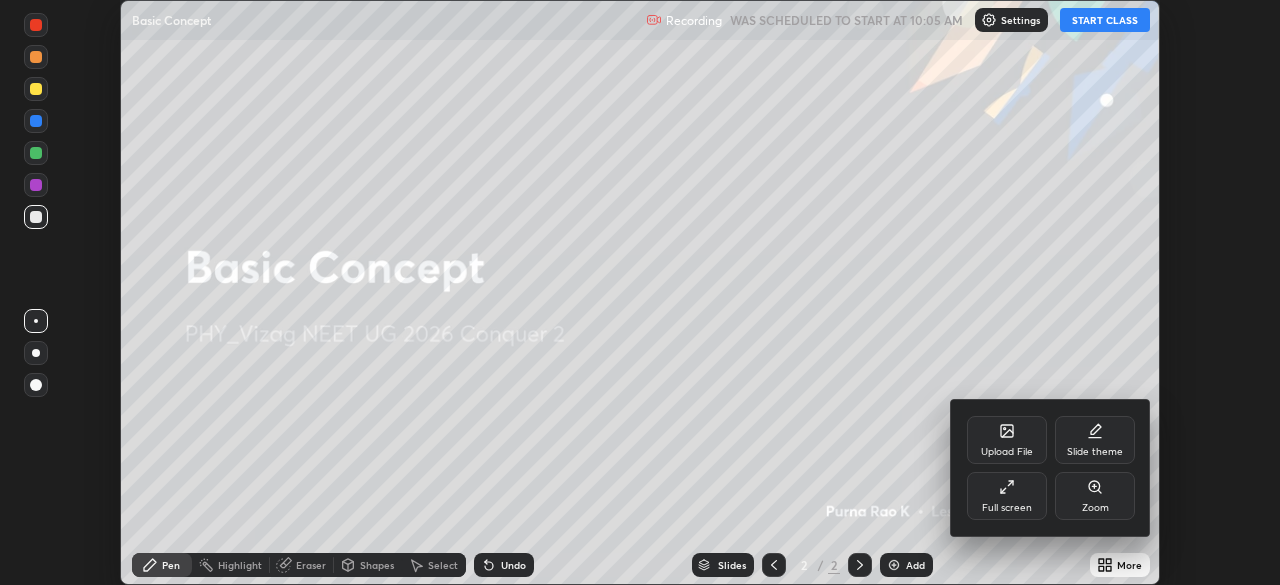 click on "Full screen" at bounding box center (1007, 496) 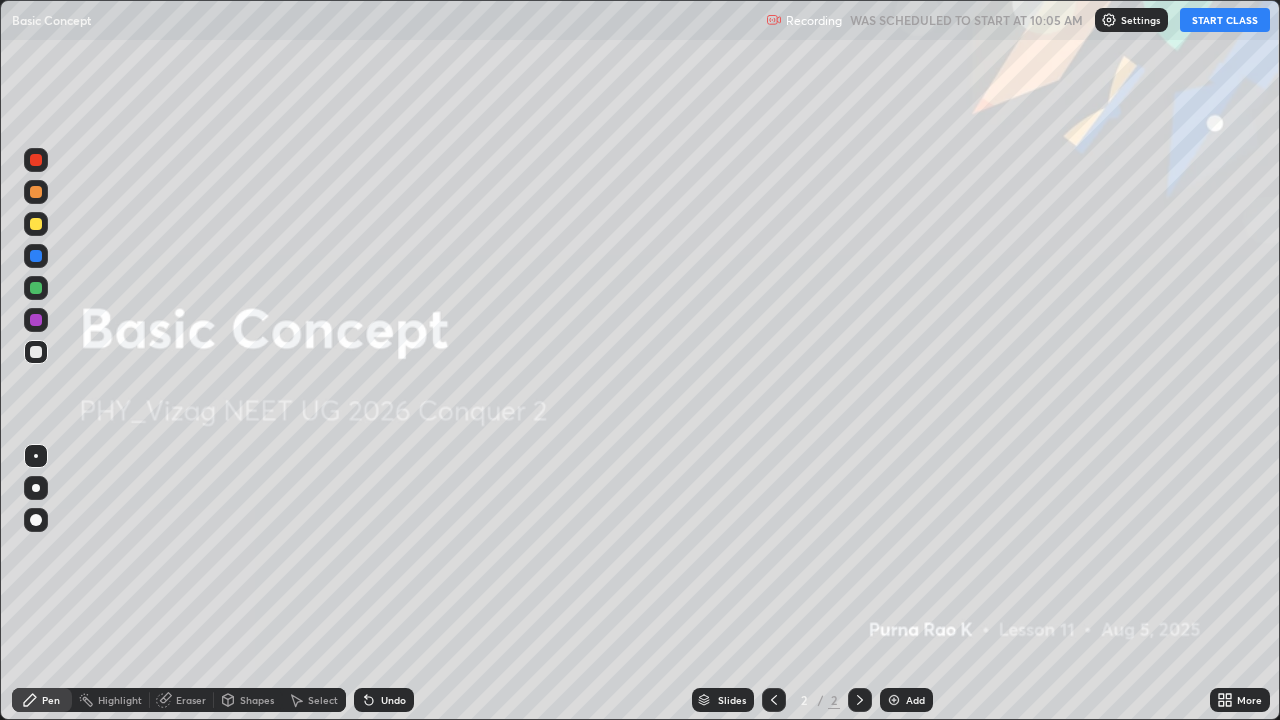 scroll, scrollTop: 99280, scrollLeft: 98720, axis: both 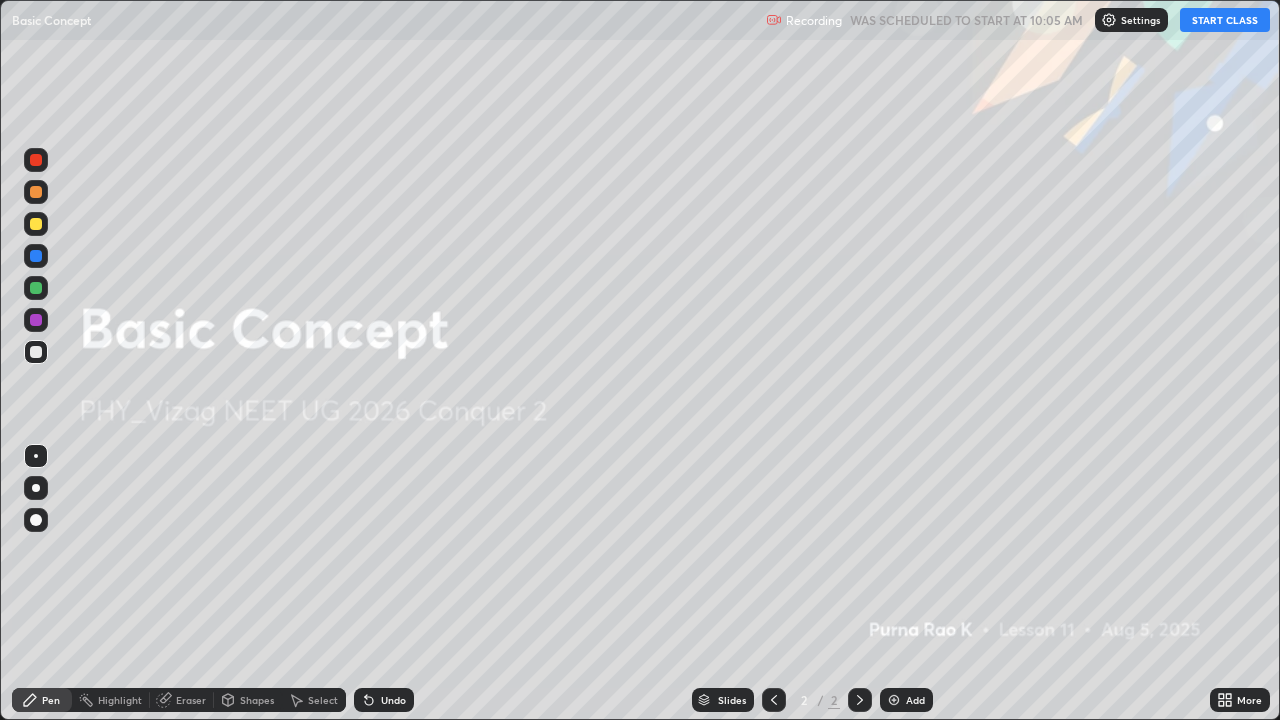 click on "START CLASS" at bounding box center [1225, 20] 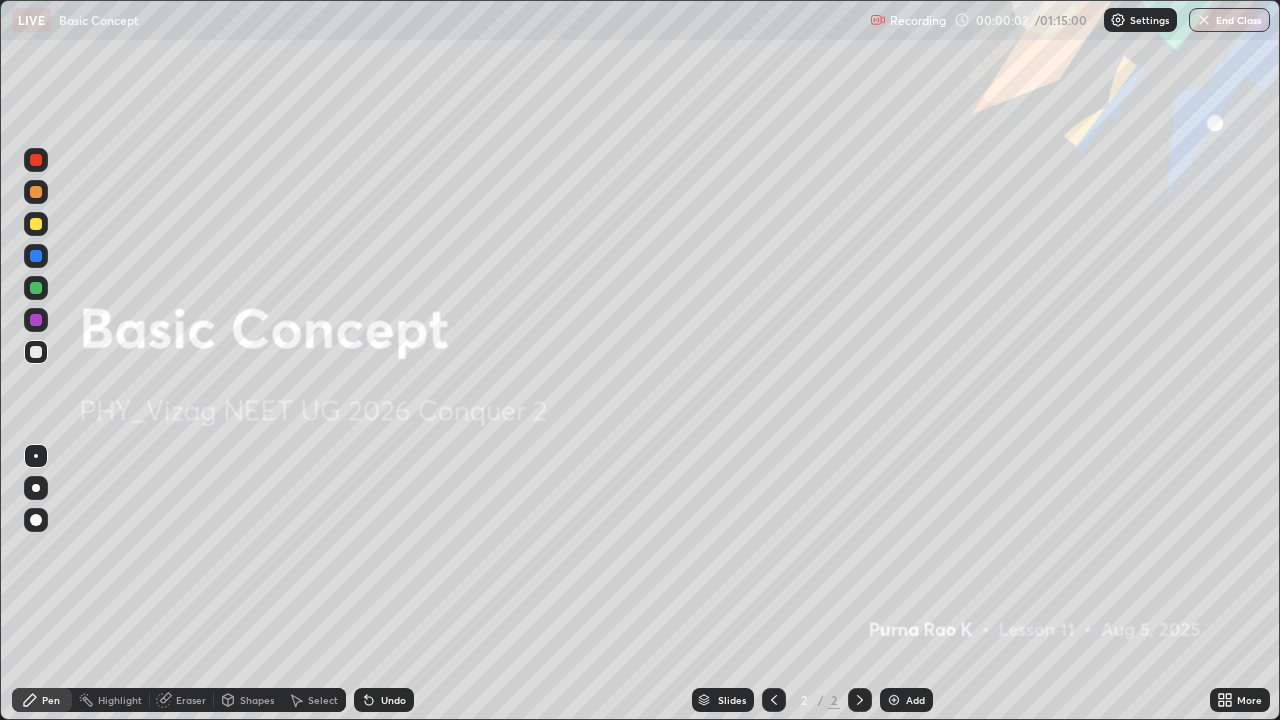 click on "Add" at bounding box center [915, 700] 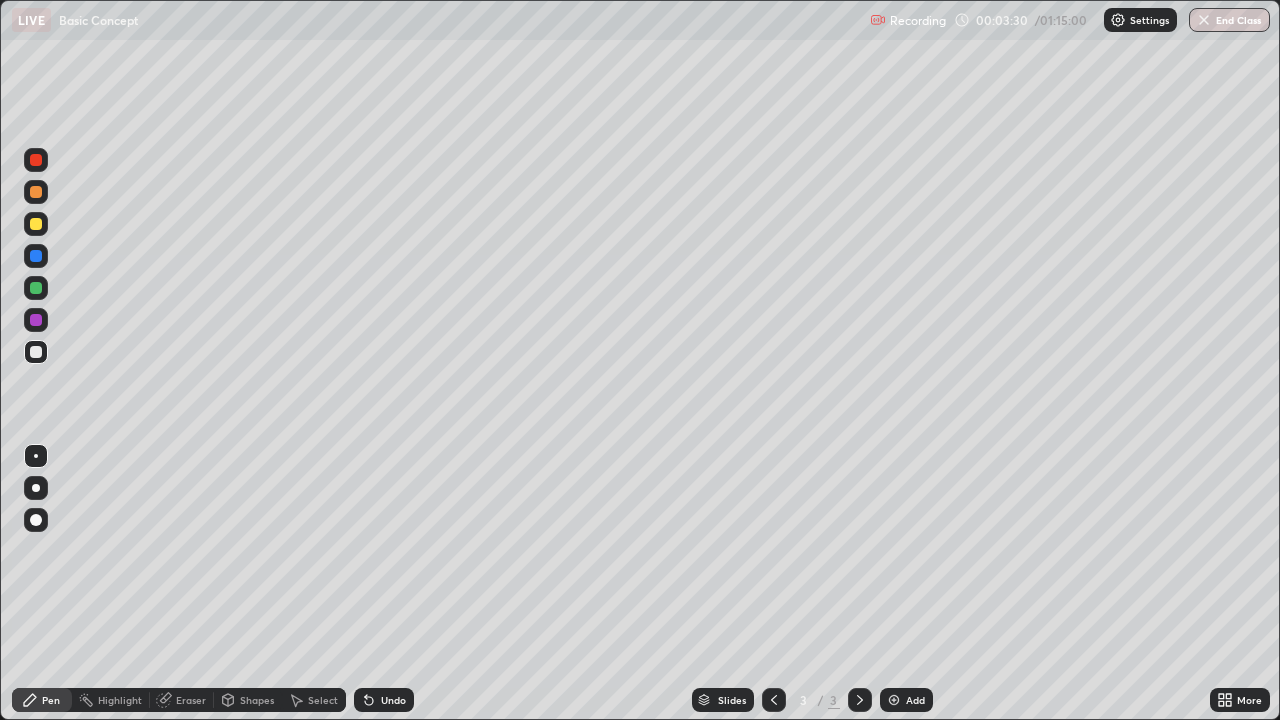 click on "Eraser" at bounding box center [191, 700] 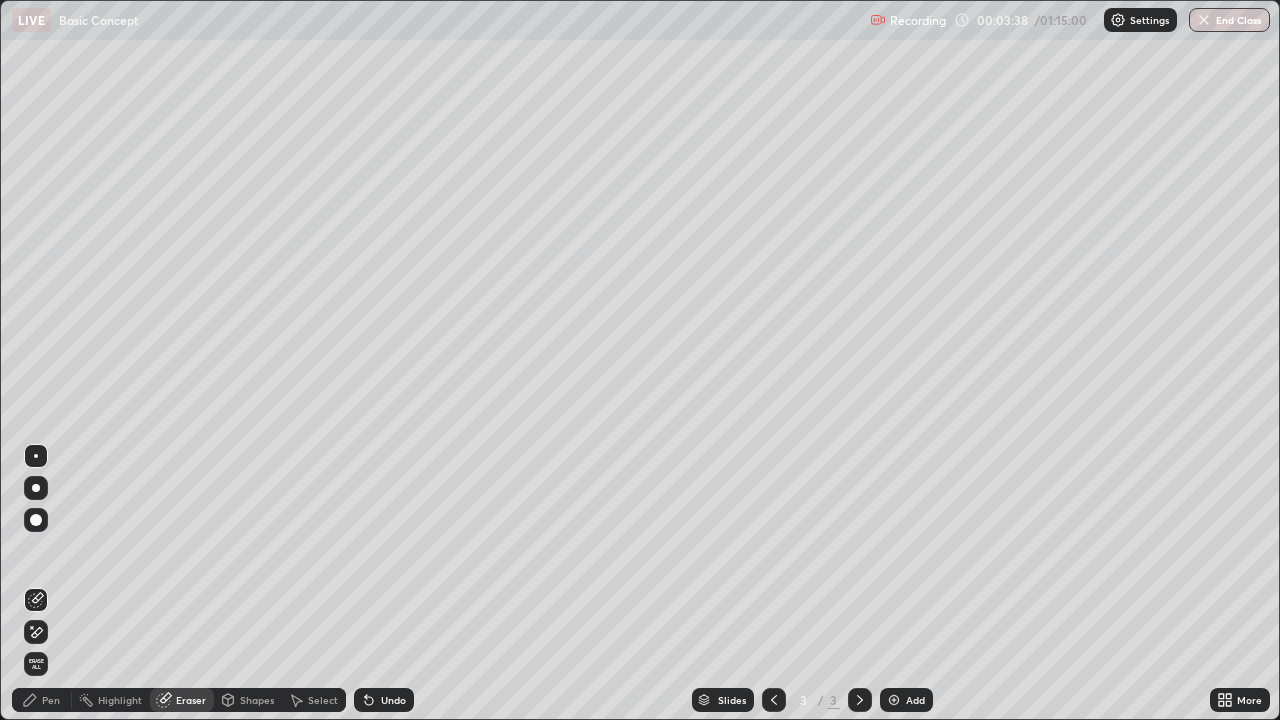 click on "Pen" at bounding box center (51, 700) 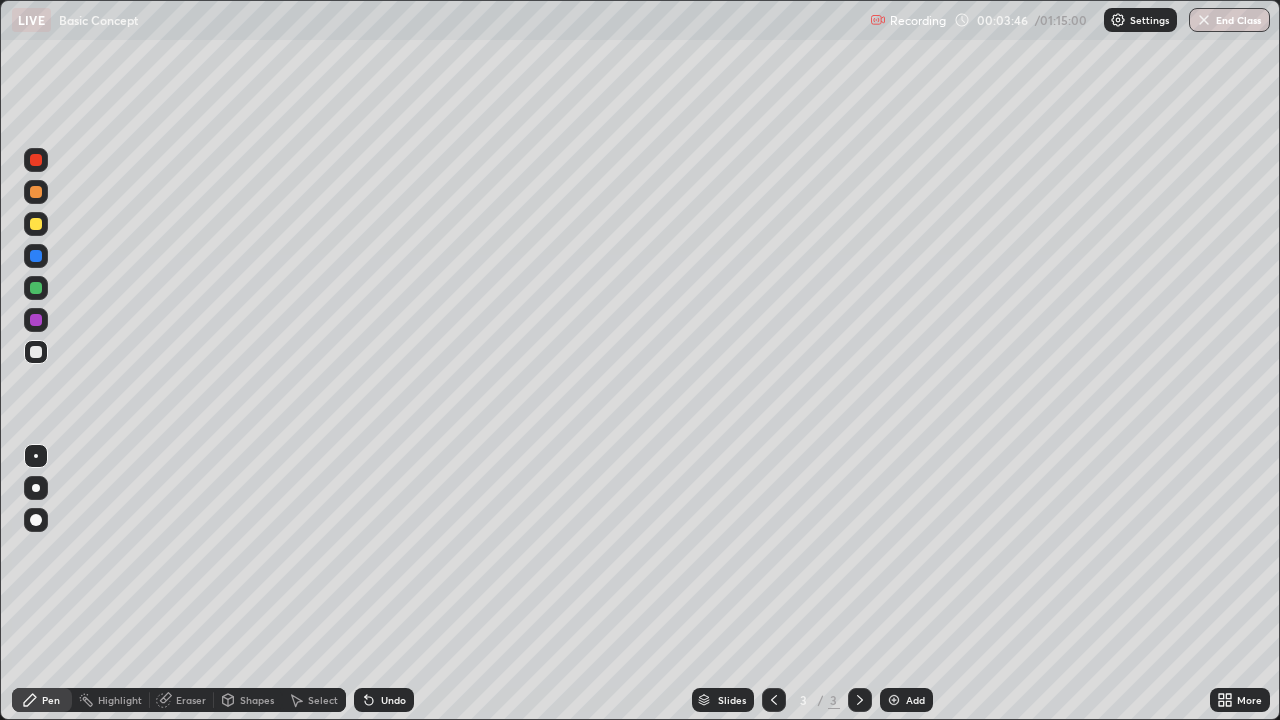 click on "Eraser" at bounding box center [191, 700] 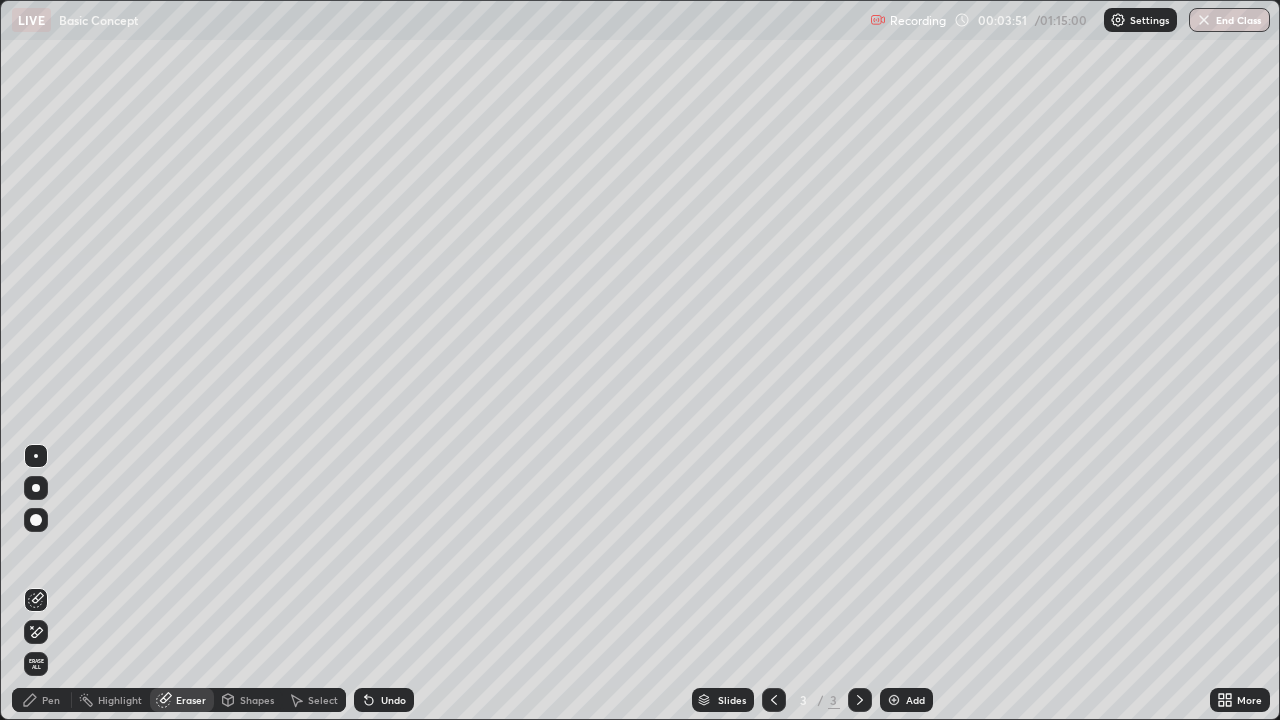 click on "Pen" at bounding box center (42, 700) 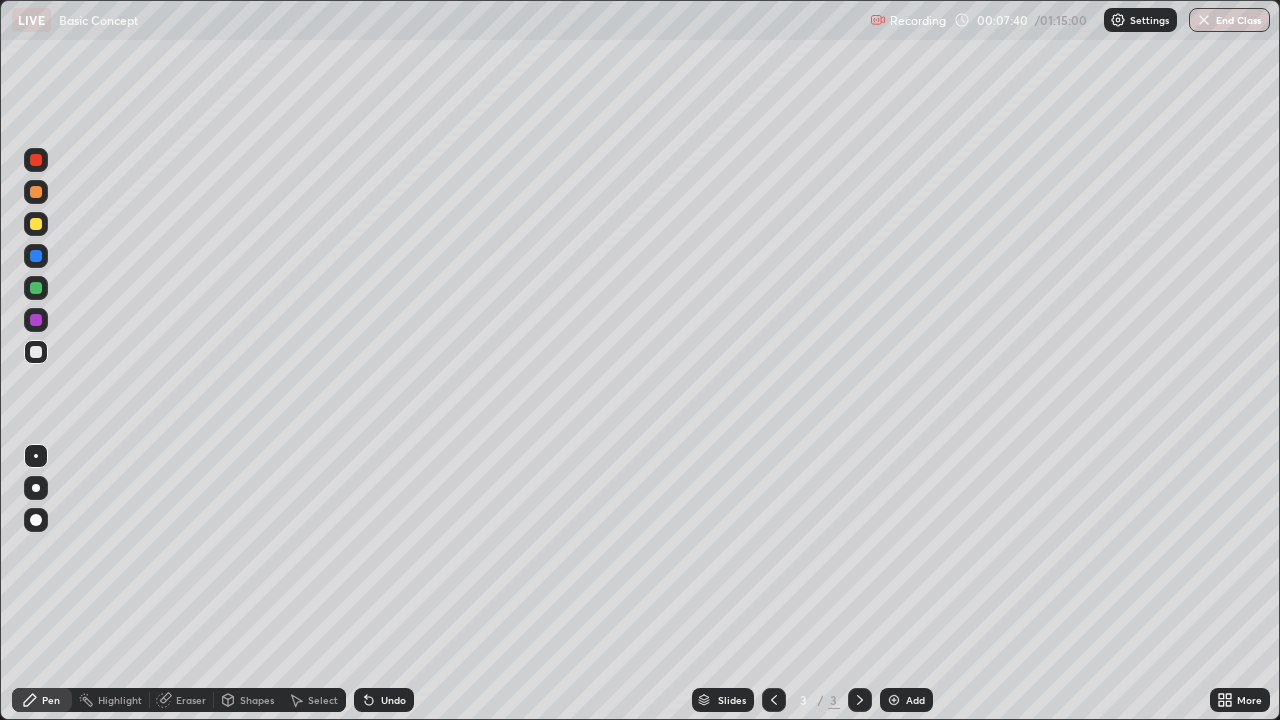 click at bounding box center [36, 320] 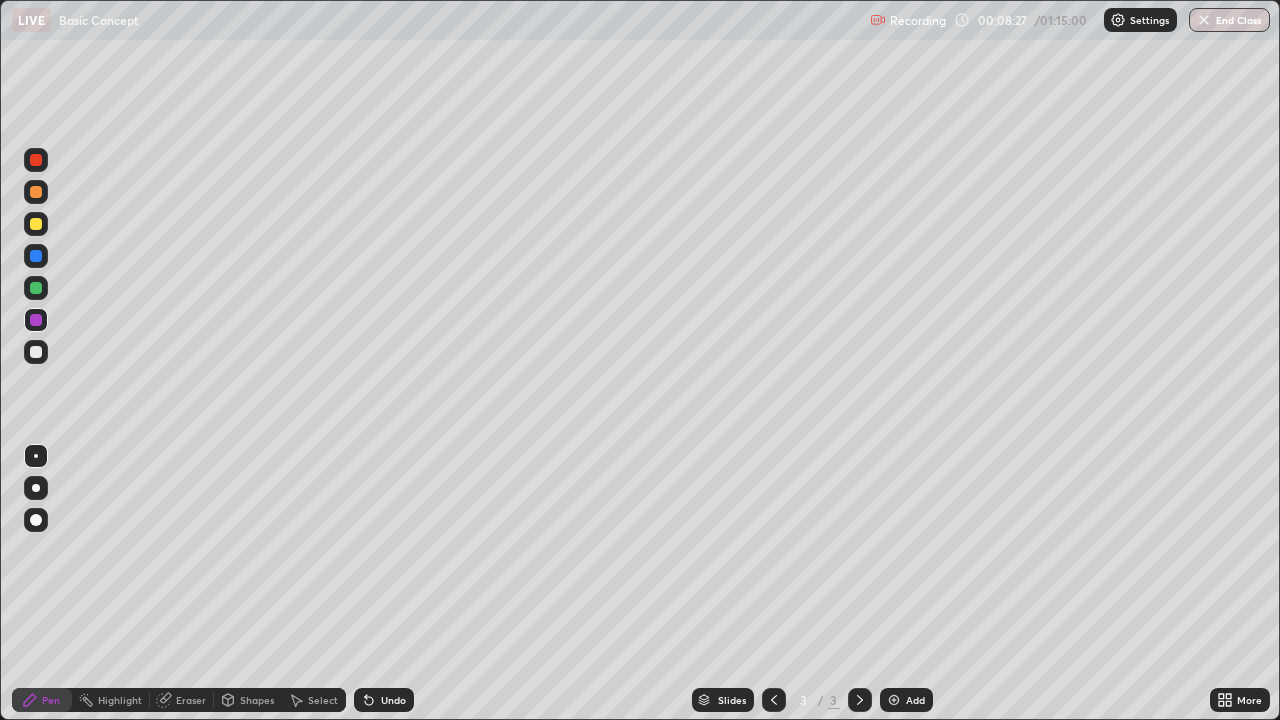 click on "Slides 3 / 3 Add" at bounding box center [812, 700] 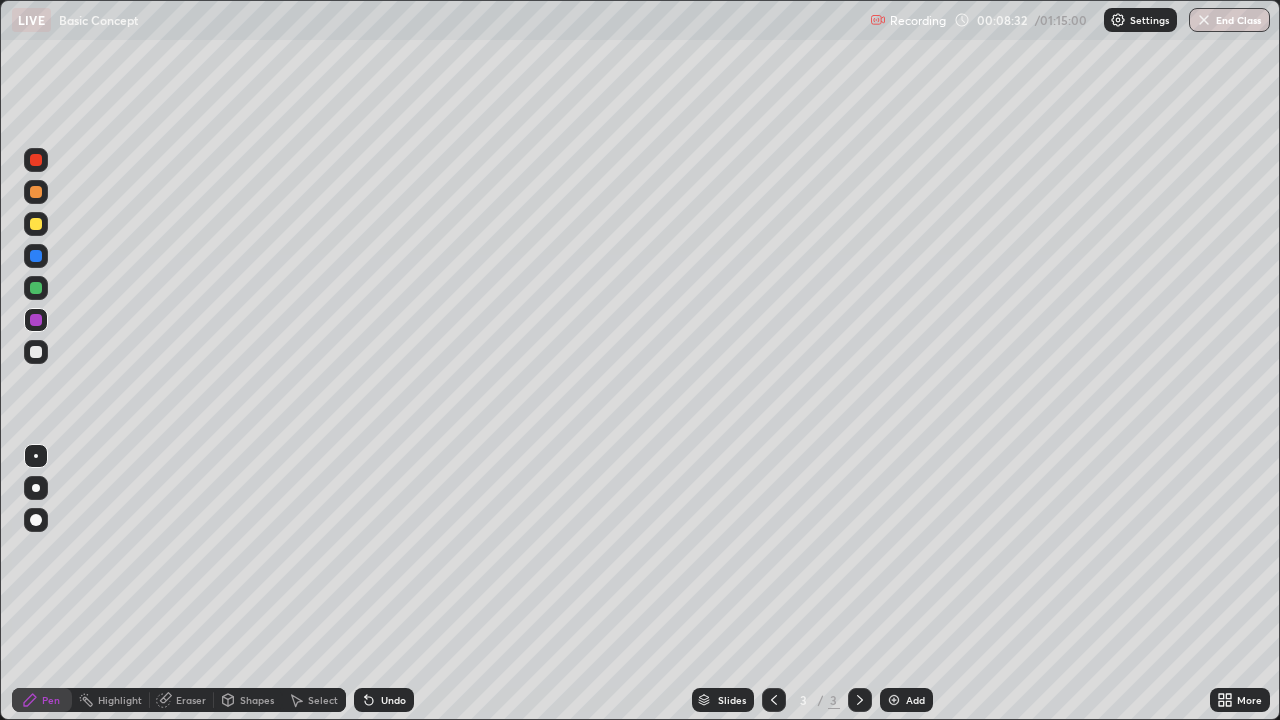 click on "Undo" at bounding box center [393, 700] 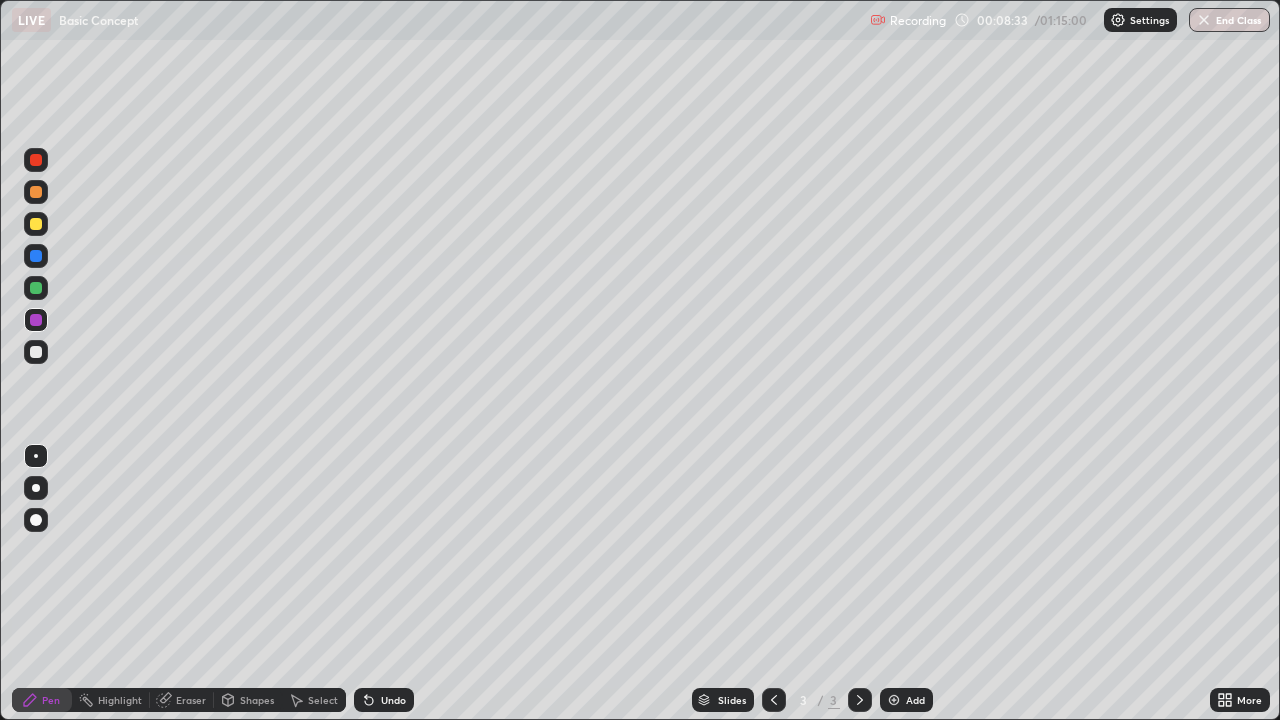 click on "Undo" at bounding box center (393, 700) 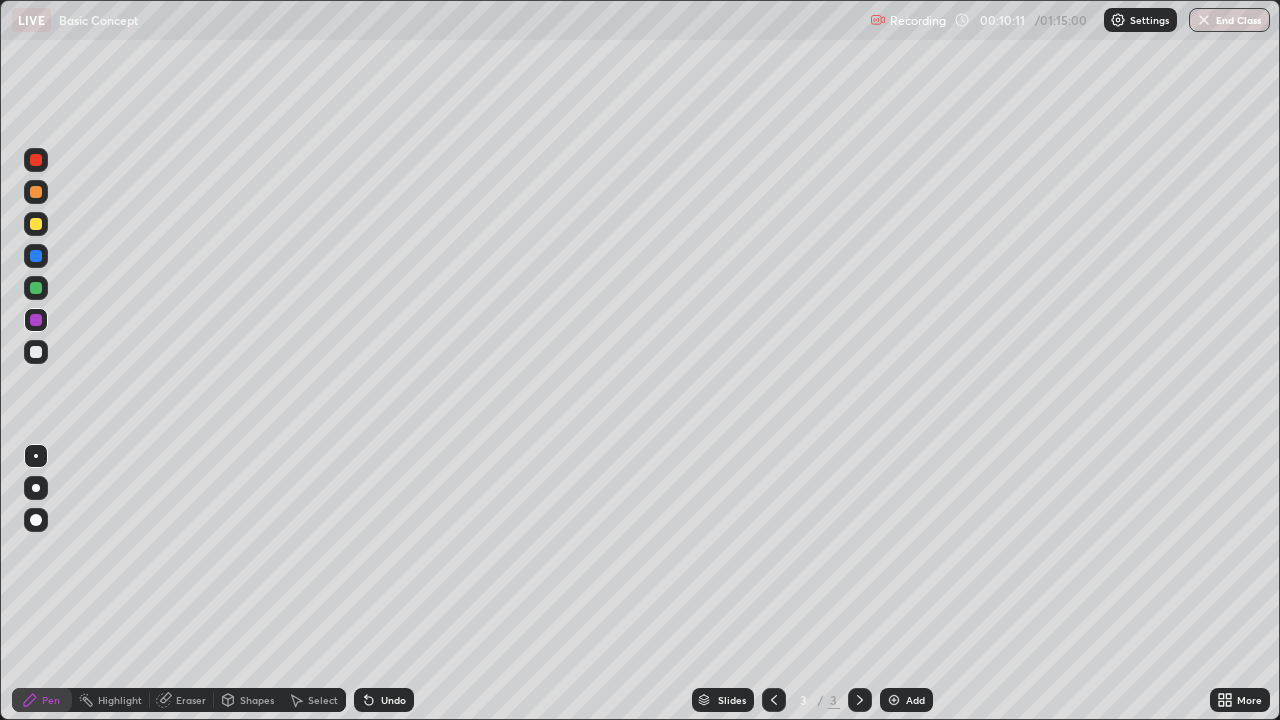 click on "Eraser" at bounding box center (191, 700) 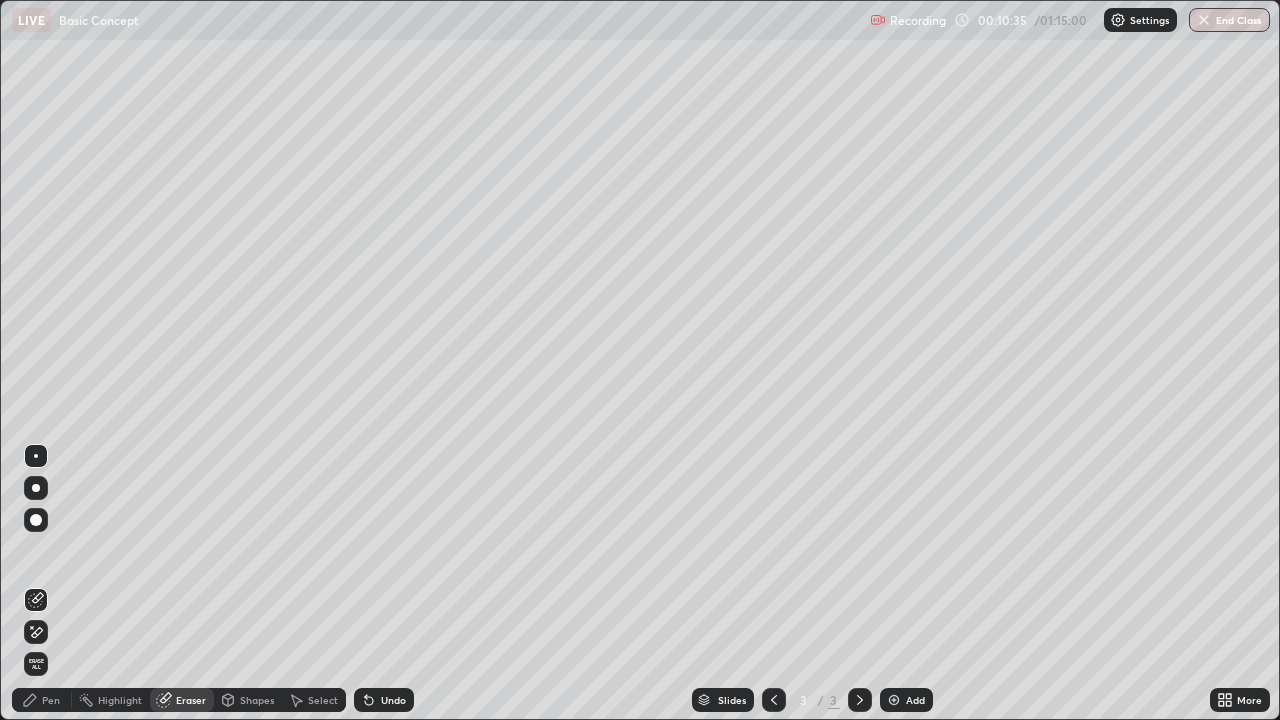 click on "Pen" at bounding box center (51, 700) 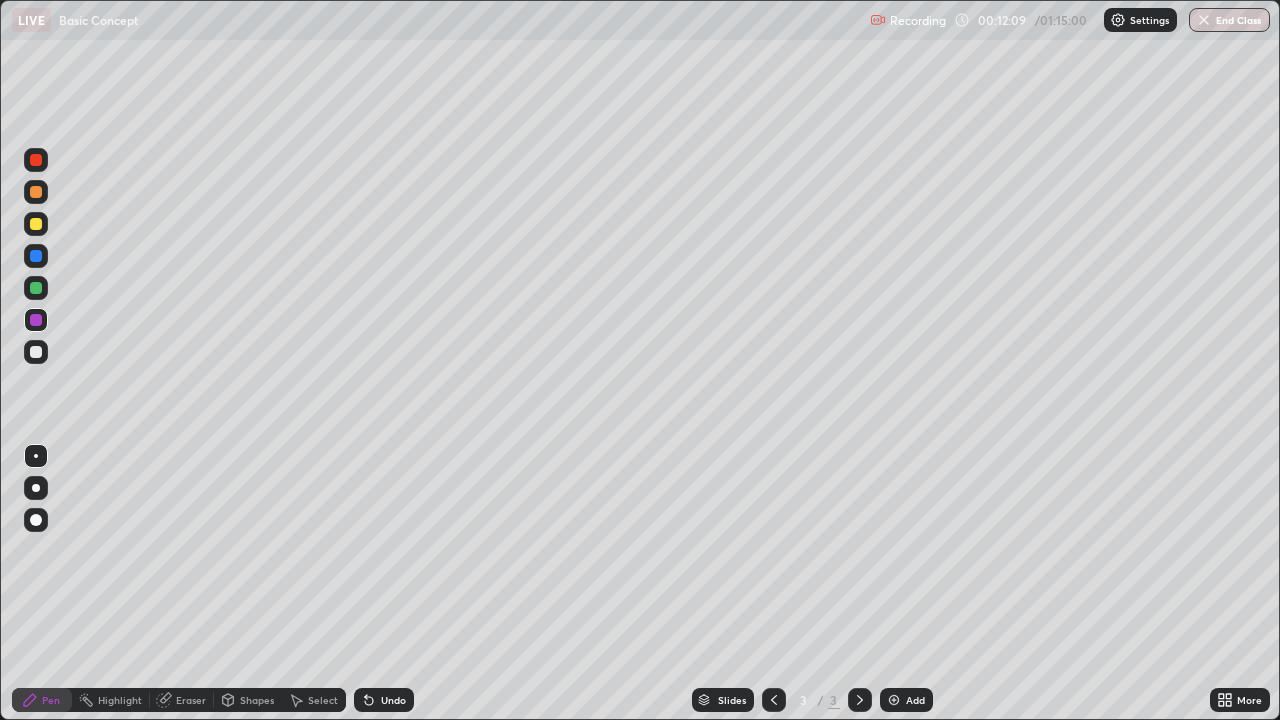 click on "Add" at bounding box center (915, 700) 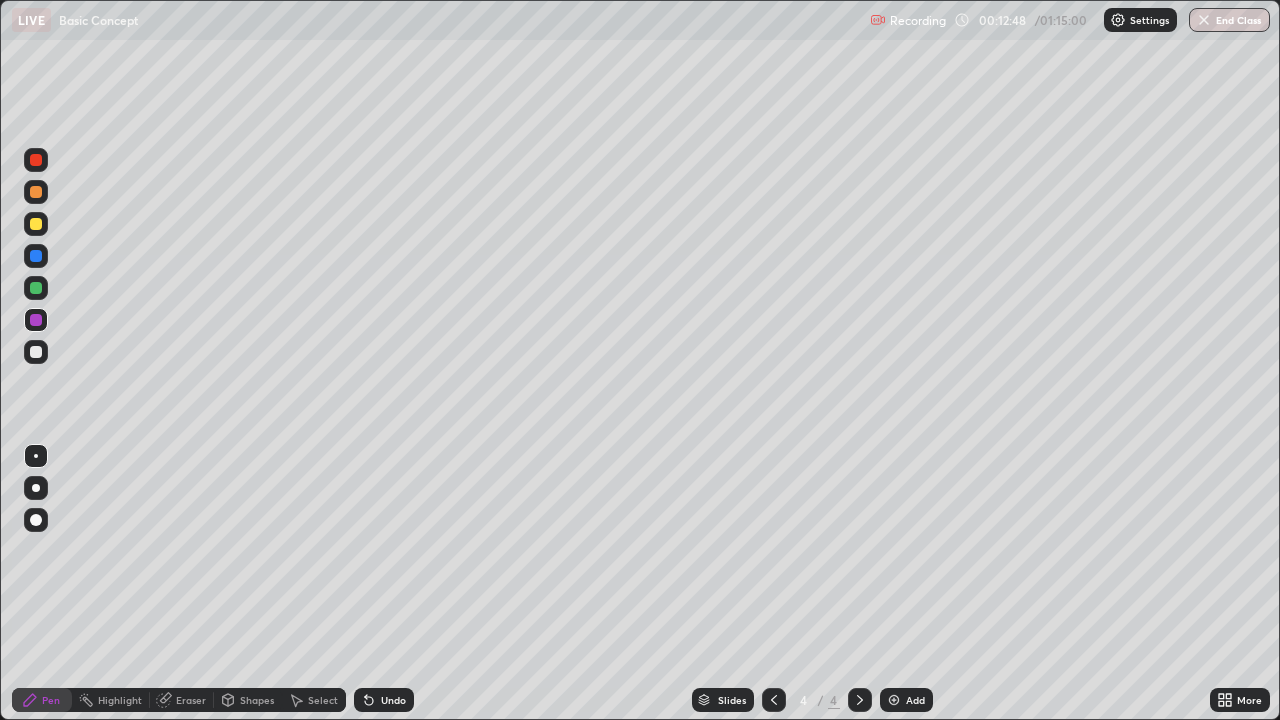 click at bounding box center (36, 352) 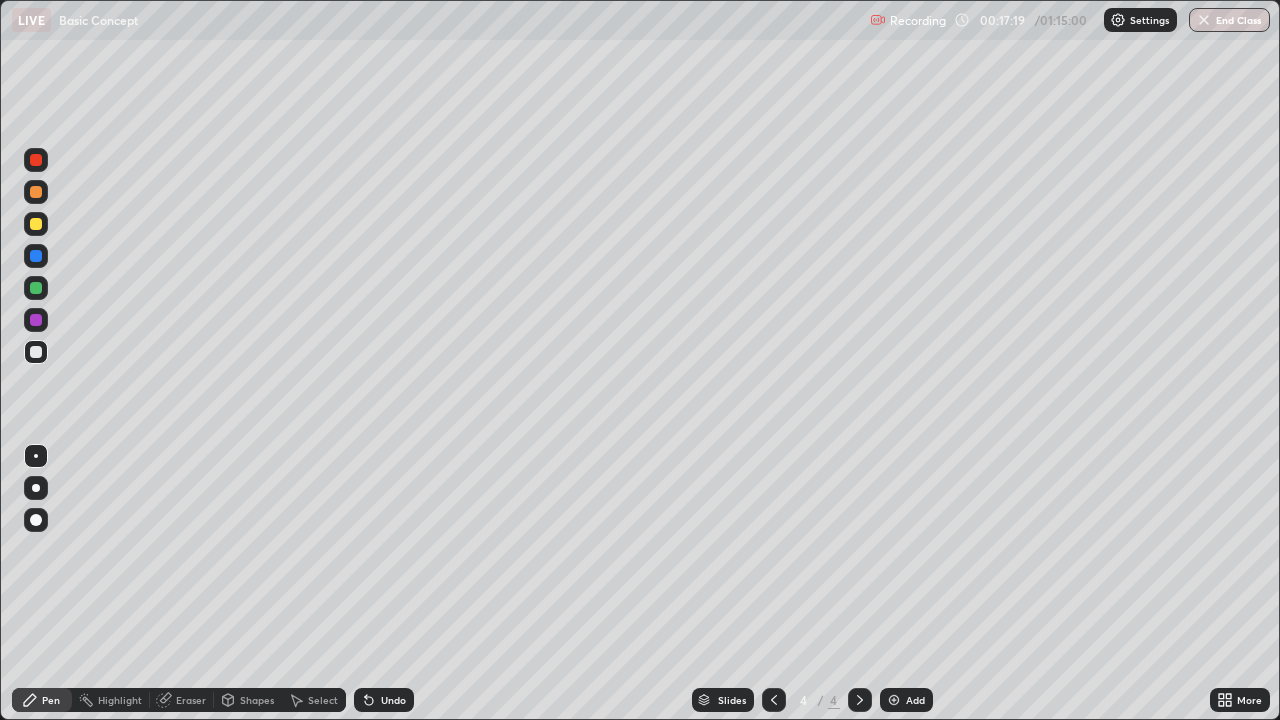 click on "Undo" at bounding box center [393, 700] 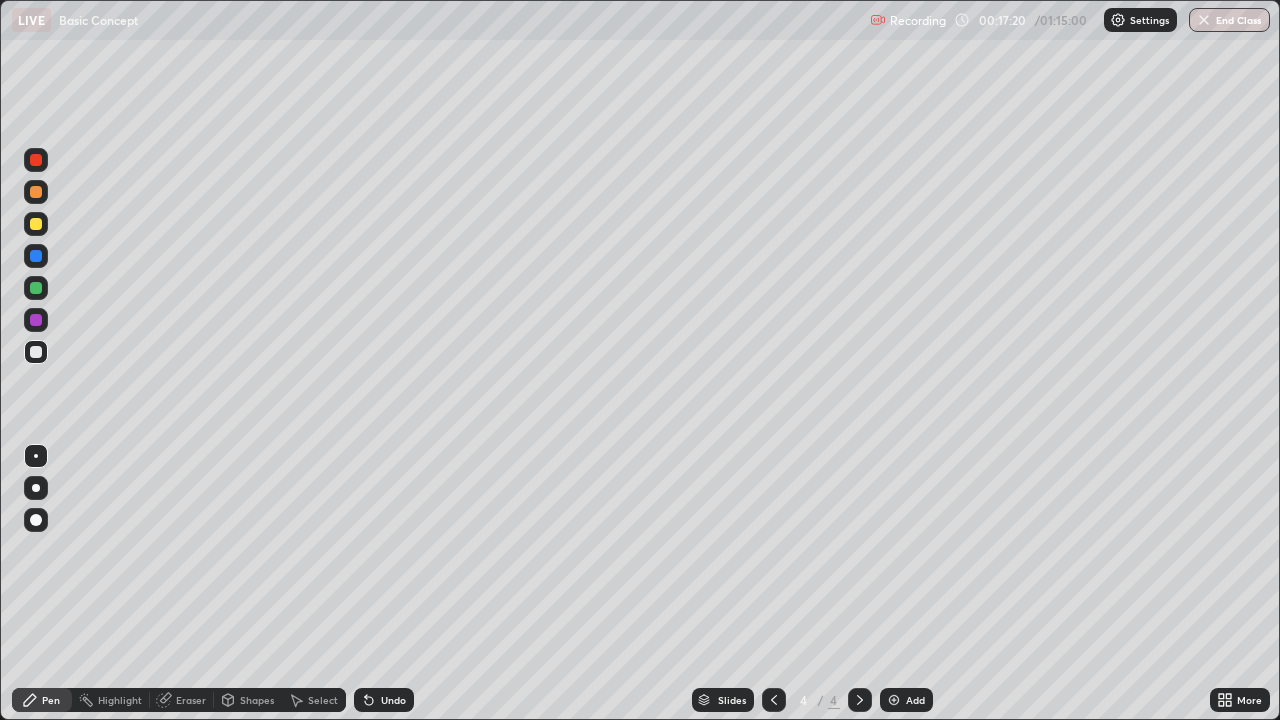 click on "Undo" at bounding box center (384, 700) 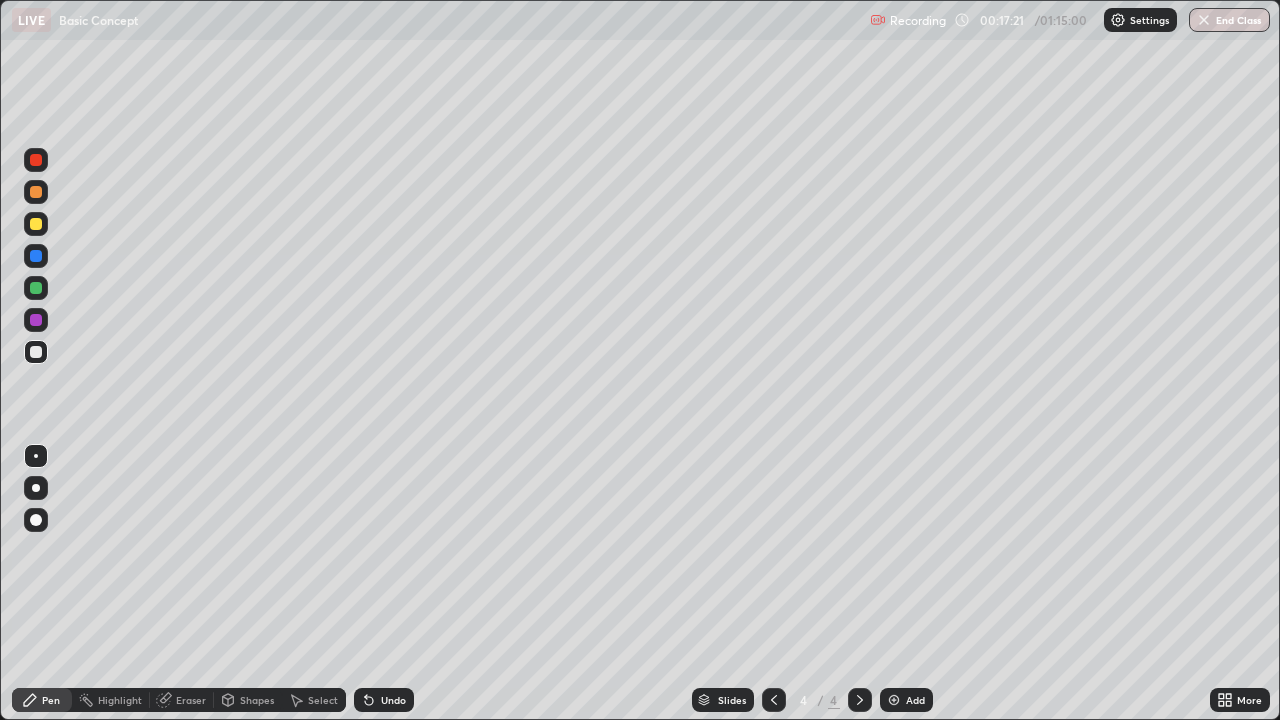 click on "Undo" at bounding box center [384, 700] 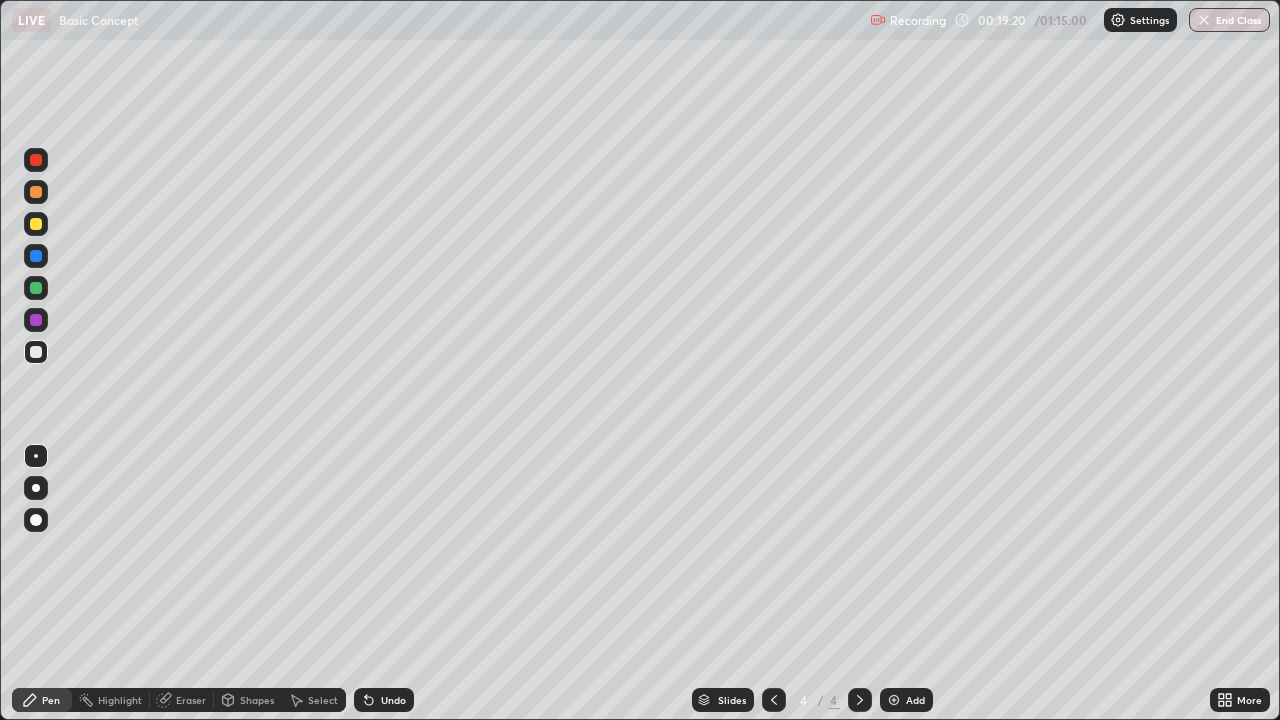 click on "Add" at bounding box center [915, 700] 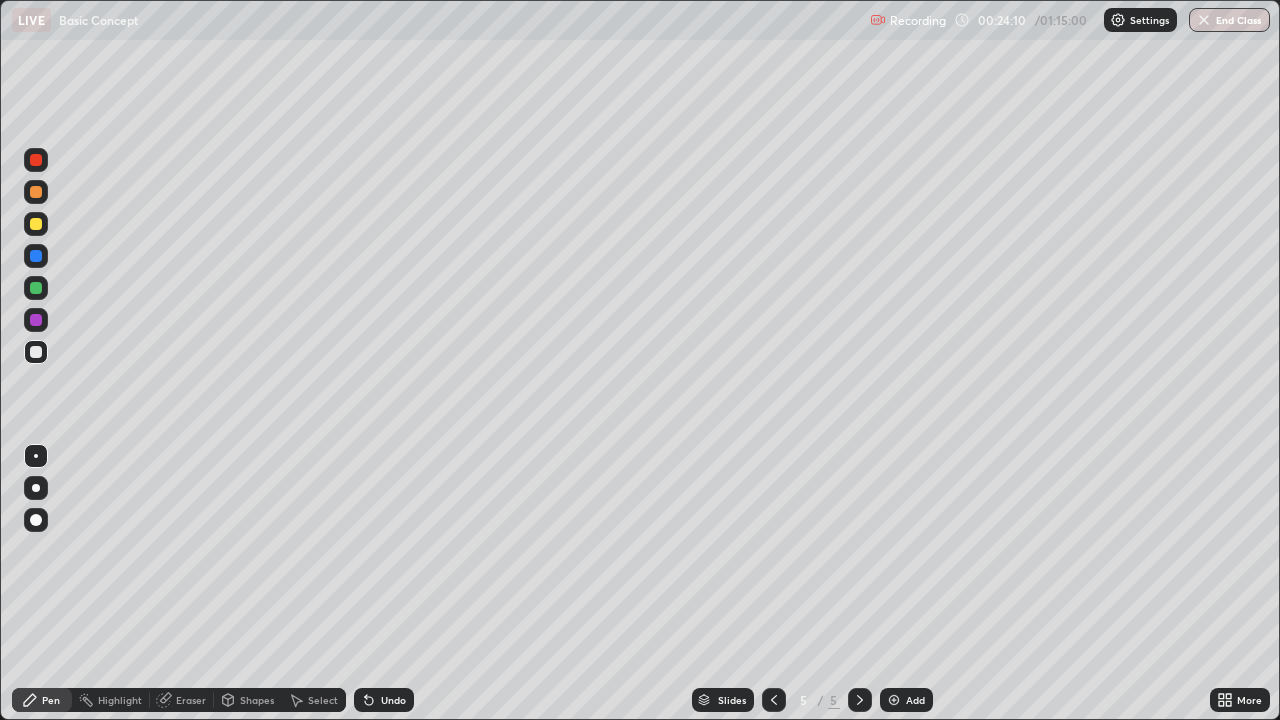 click on "Add" at bounding box center (915, 700) 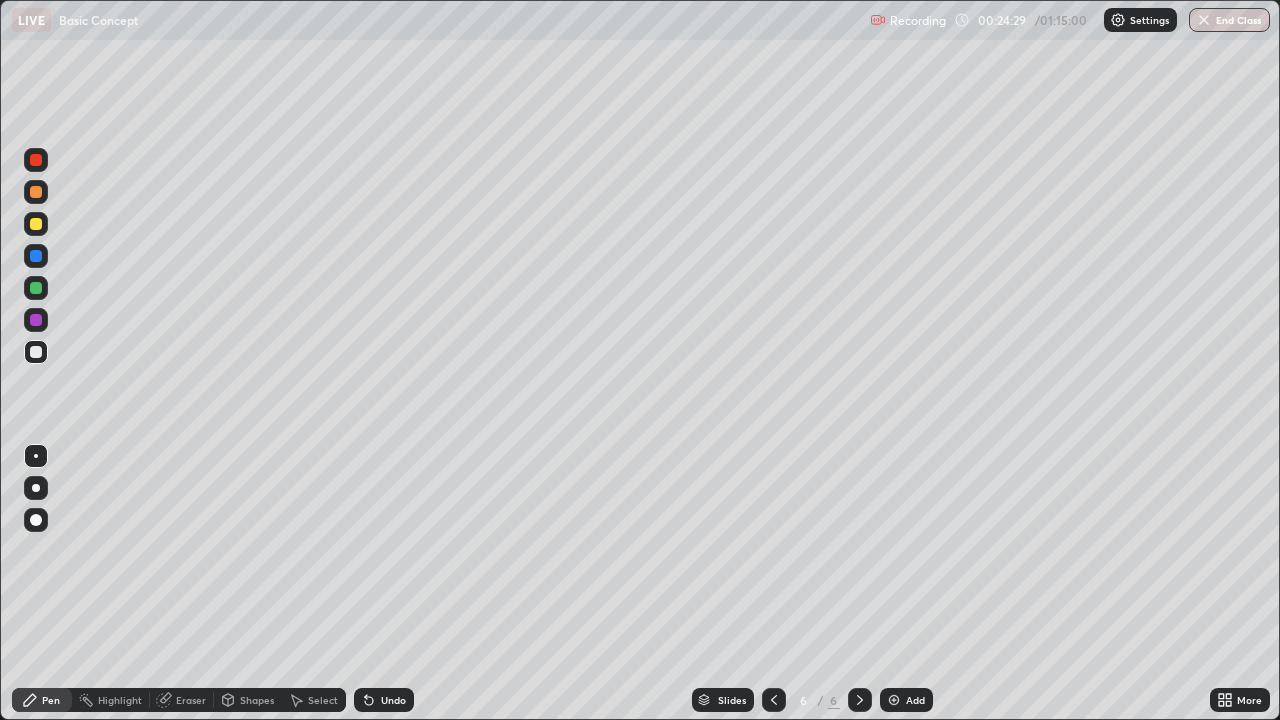 click at bounding box center (36, 320) 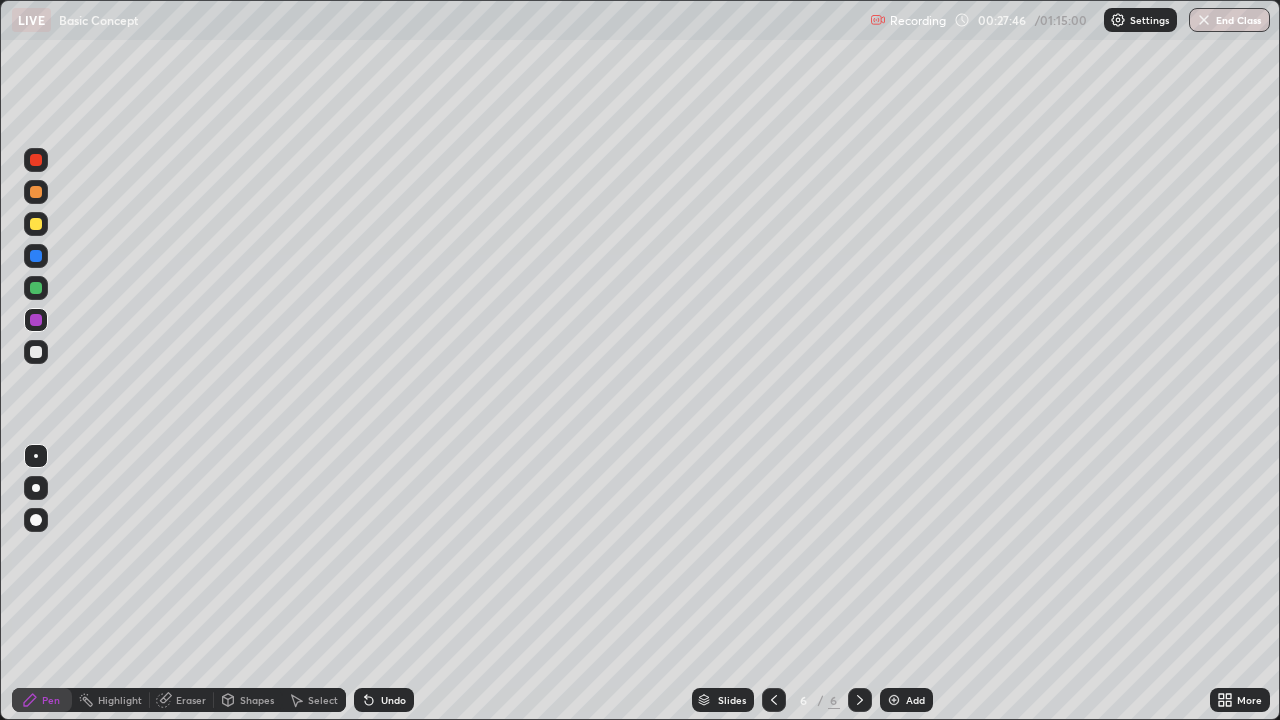 click at bounding box center [36, 352] 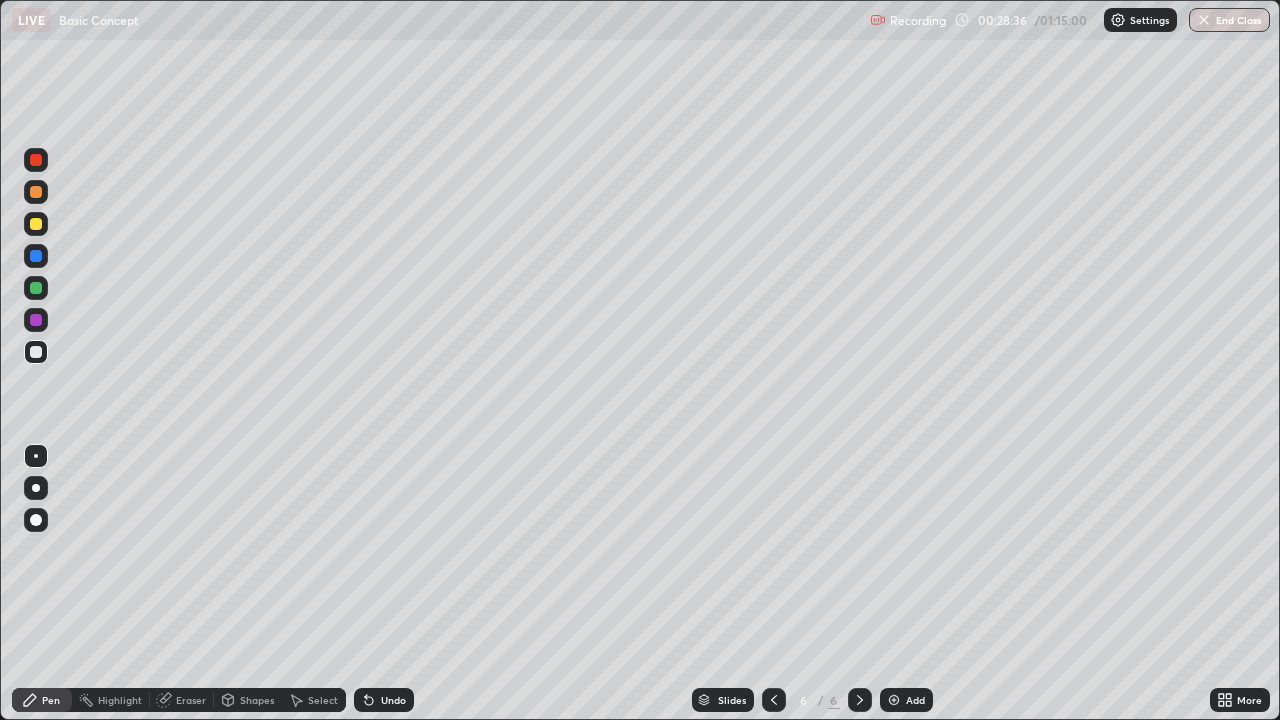 click on "Undo" at bounding box center [384, 700] 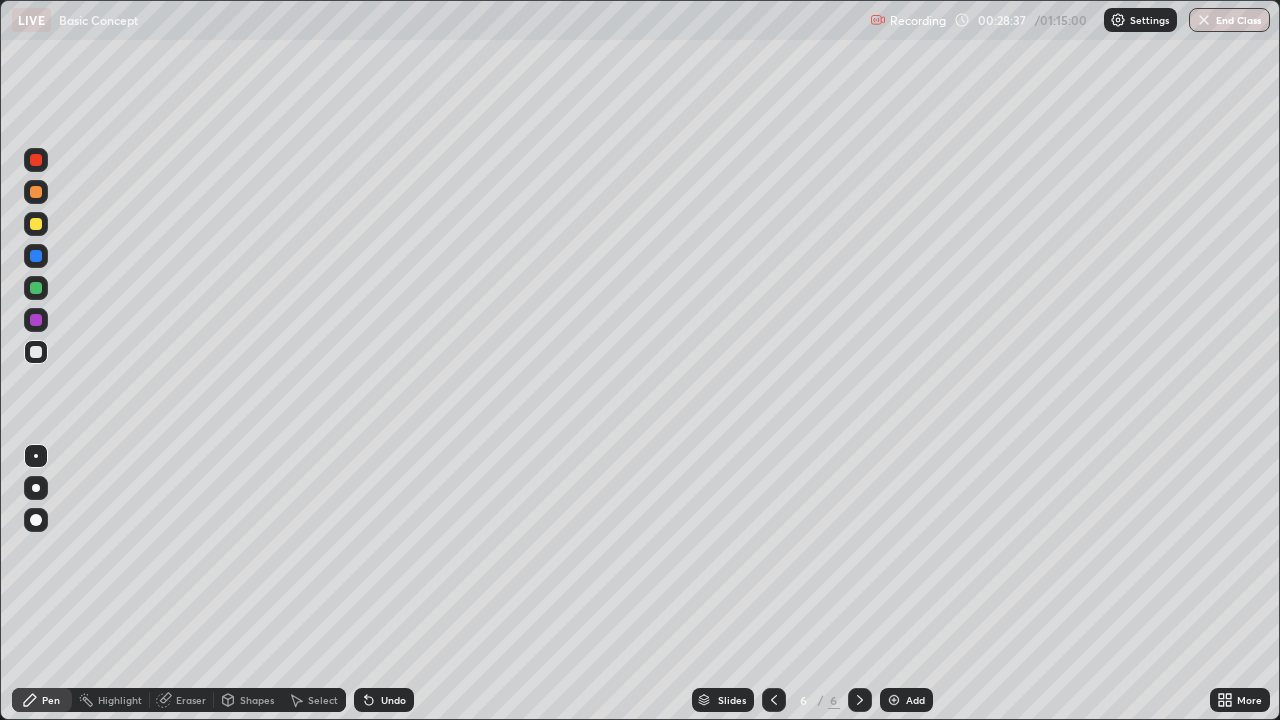 click on "Undo" at bounding box center [384, 700] 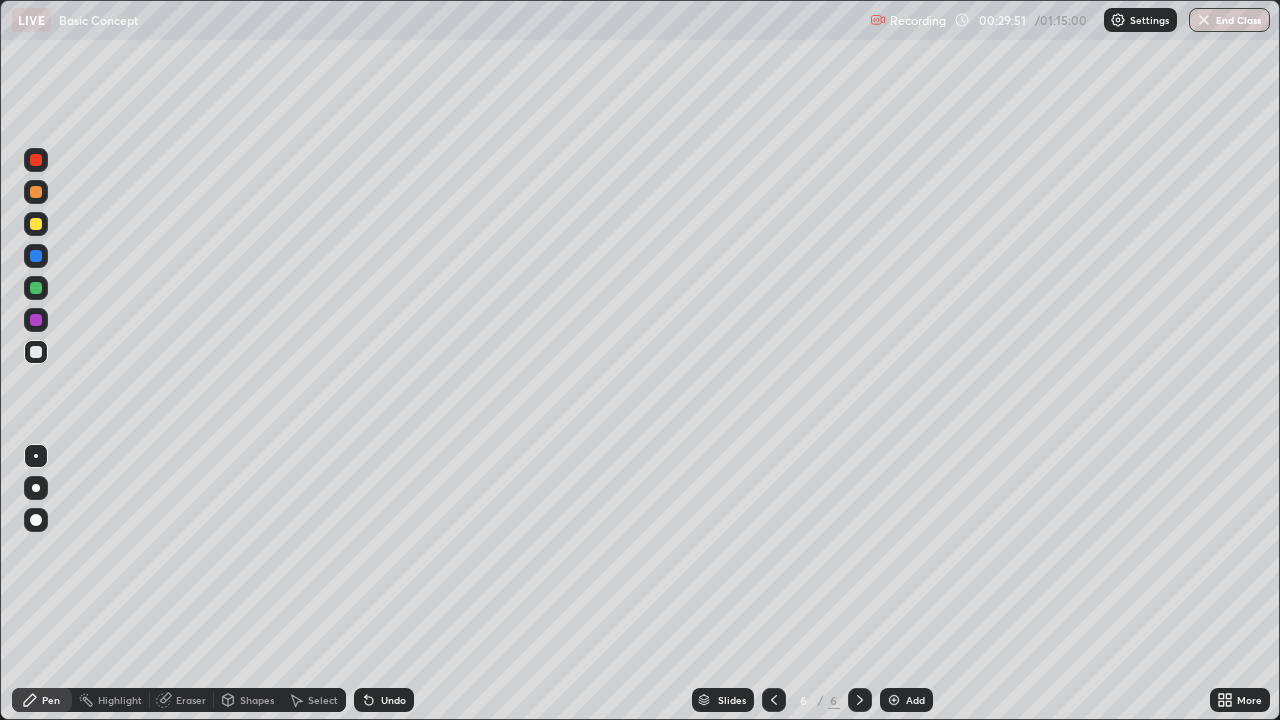 click at bounding box center (36, 320) 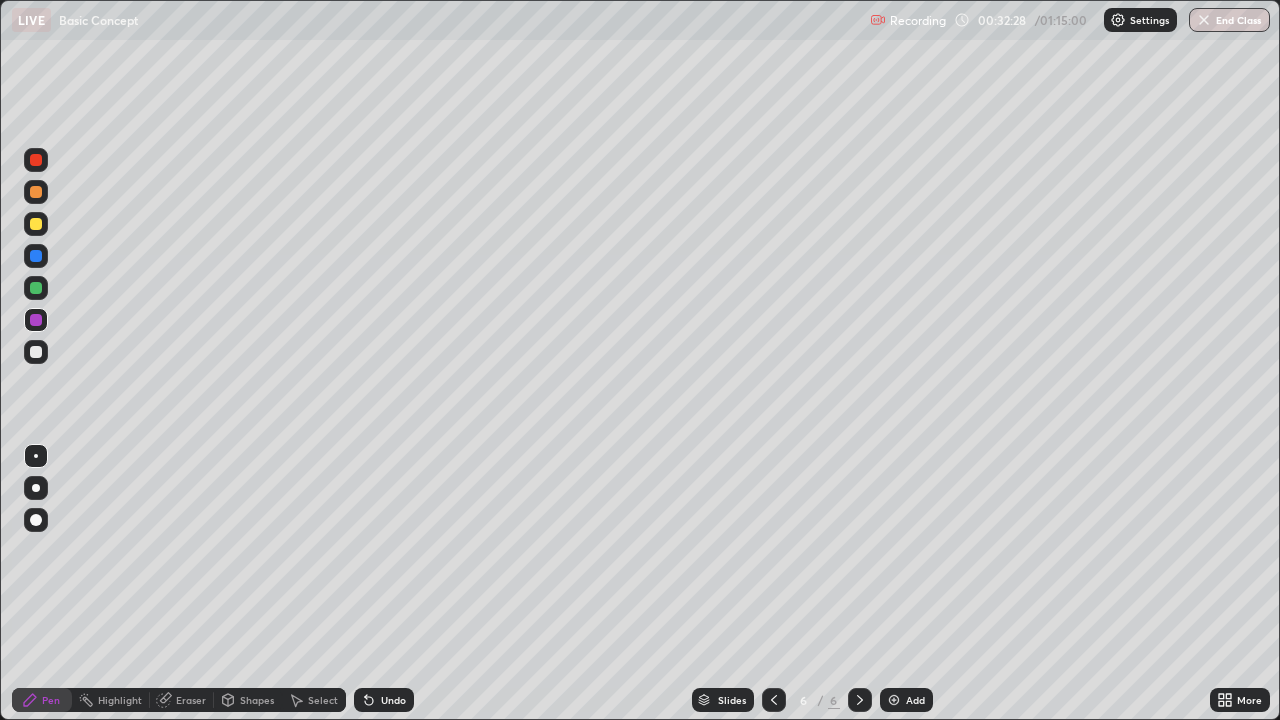click on "Undo" at bounding box center (393, 700) 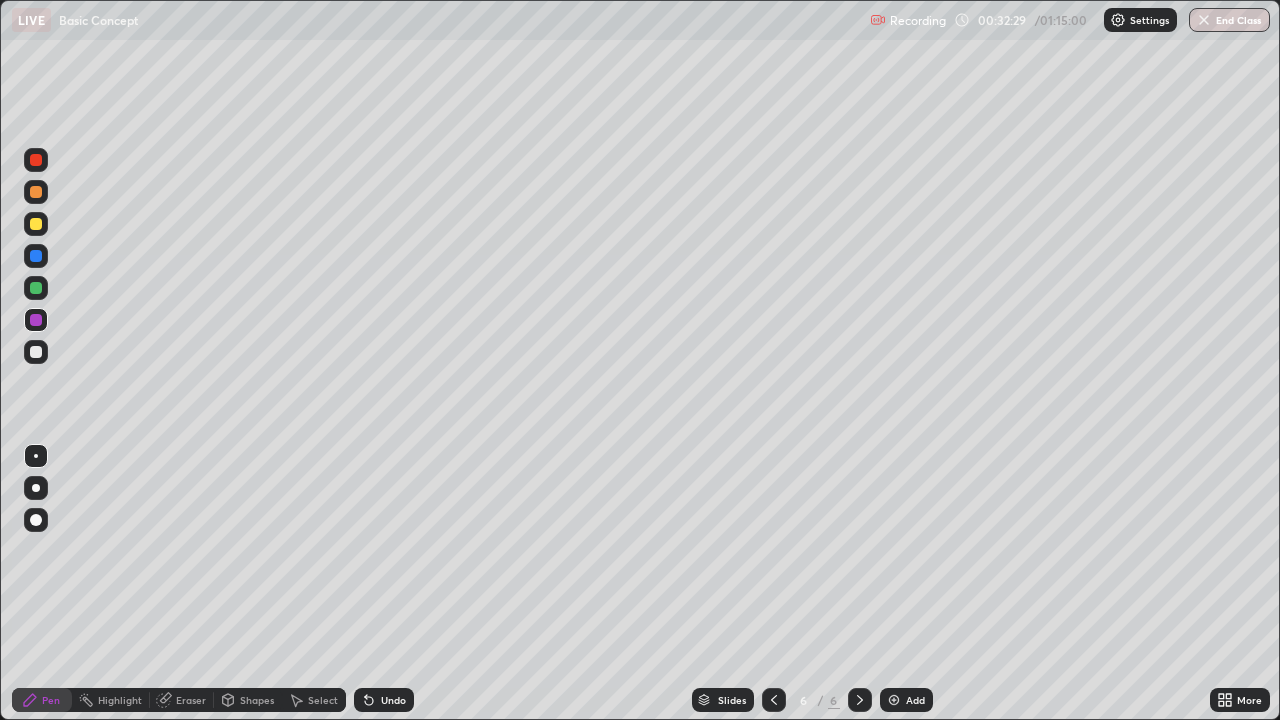 click on "Undo" at bounding box center (384, 700) 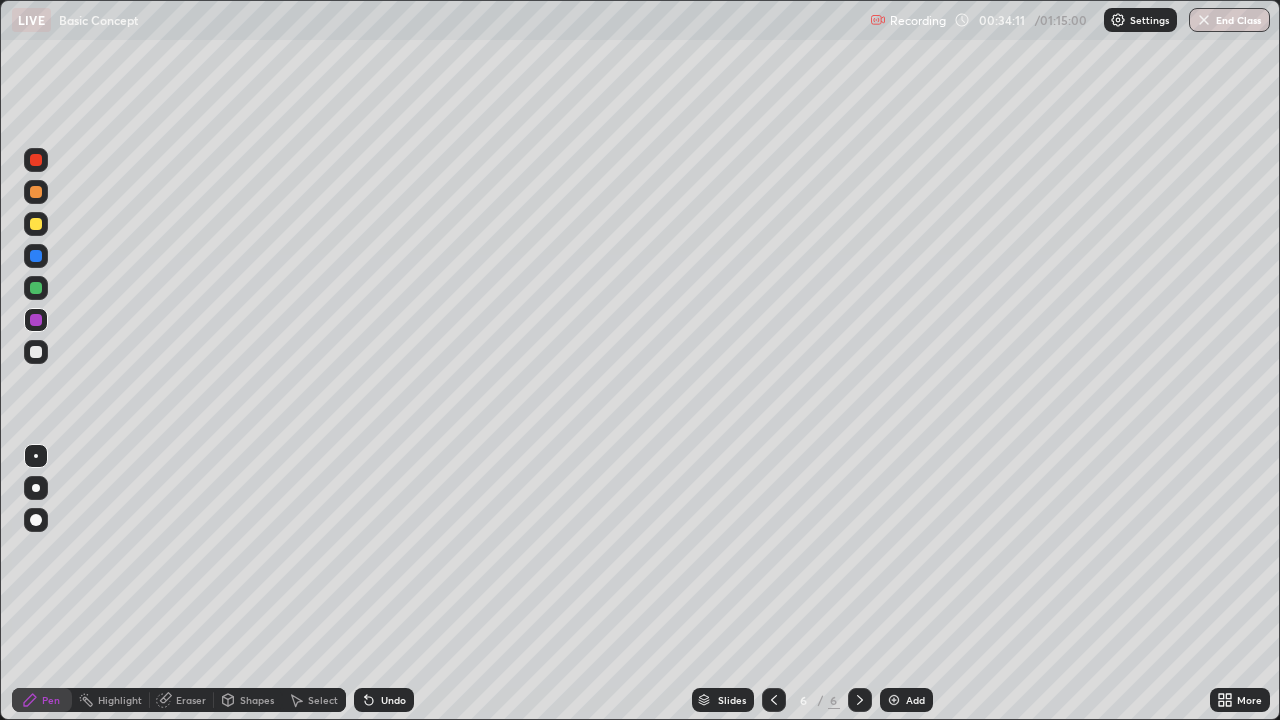 click on "Eraser" at bounding box center [191, 700] 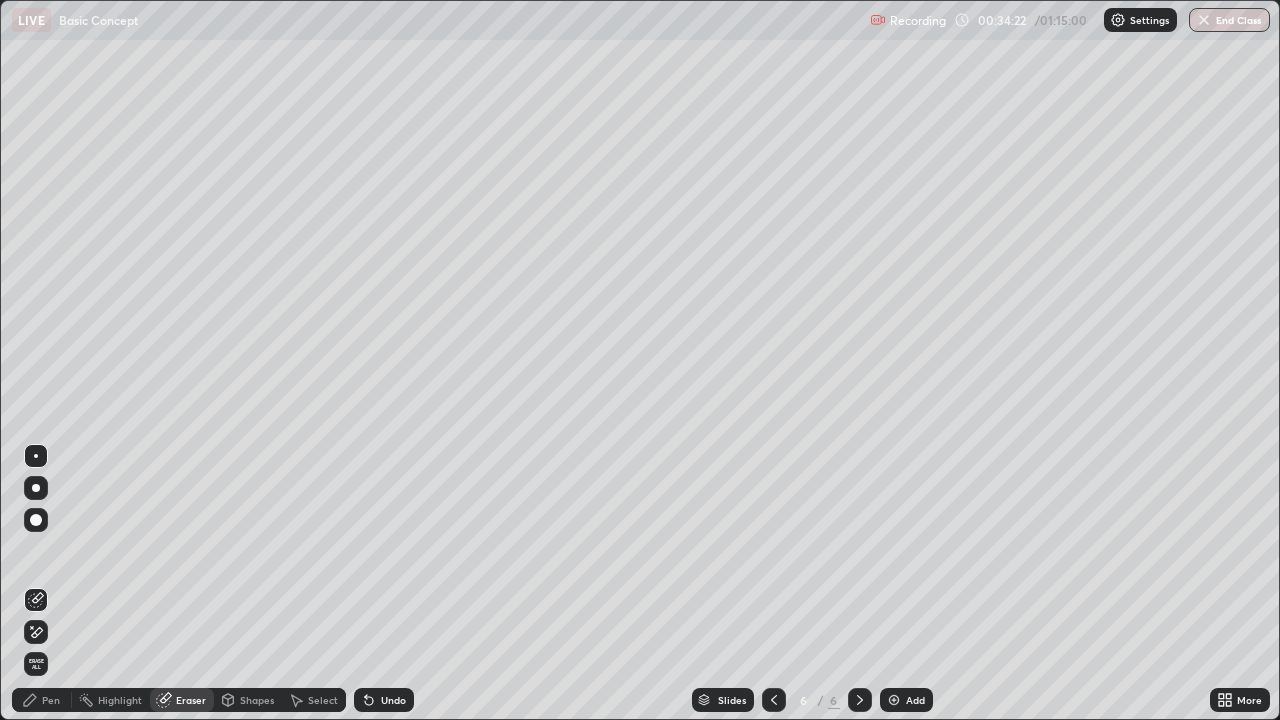 click on "Pen" at bounding box center (51, 700) 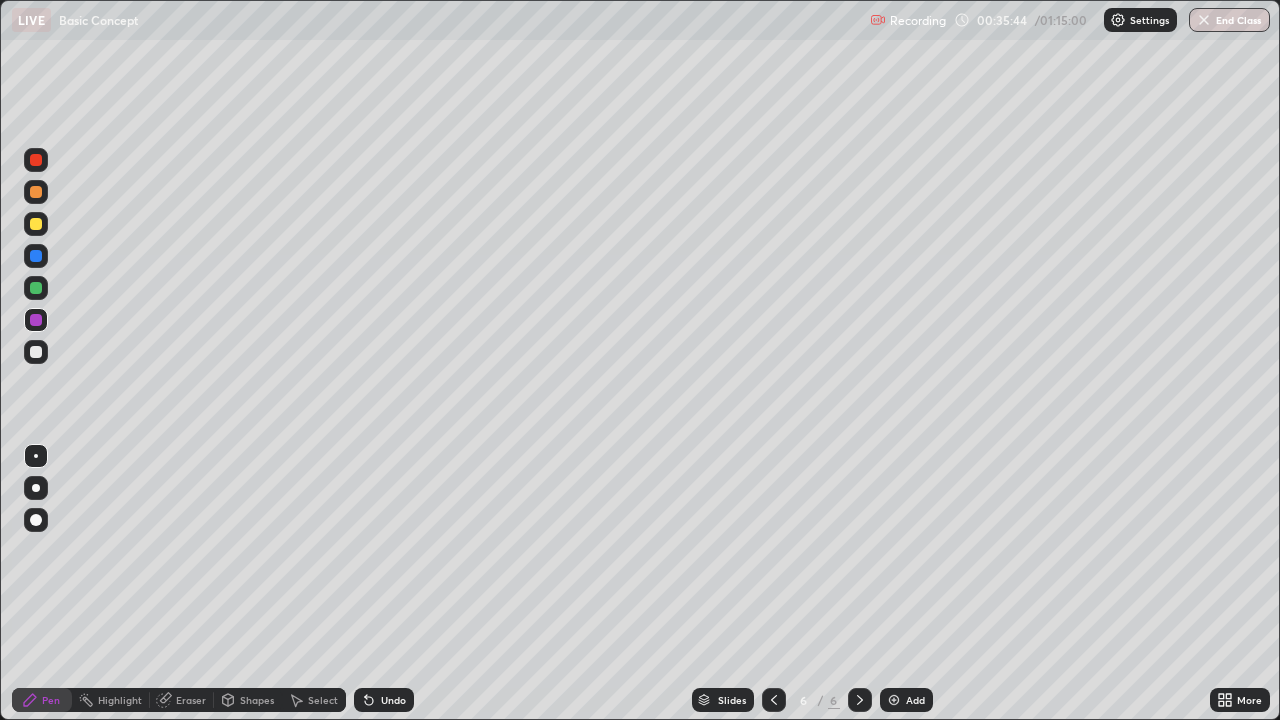 click on "Eraser" at bounding box center (182, 700) 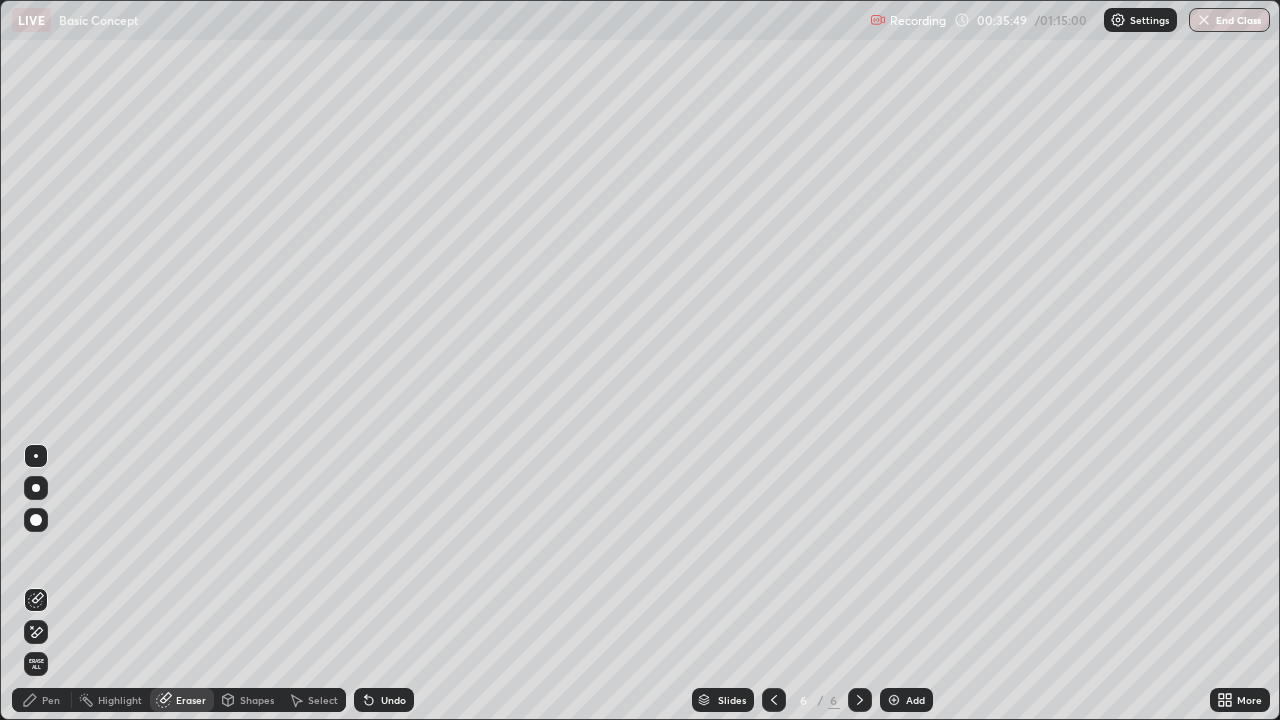 click on "Pen" at bounding box center (51, 700) 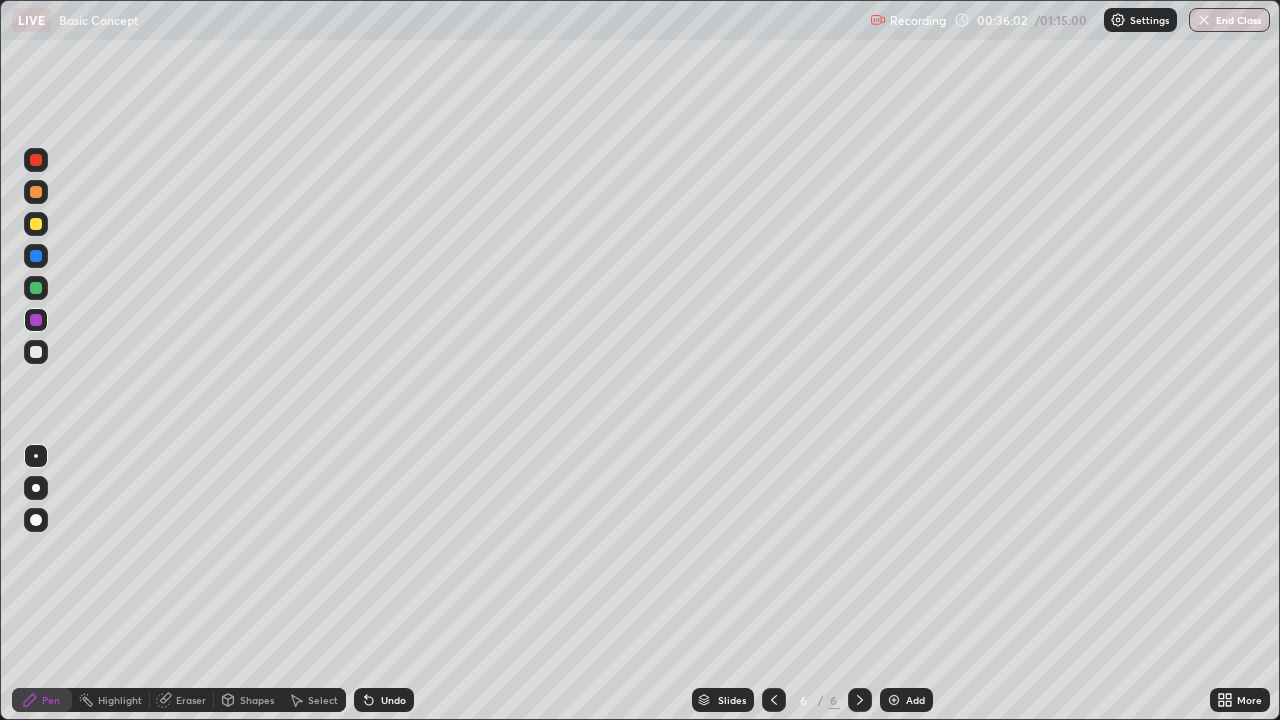 click on "Undo" at bounding box center [393, 700] 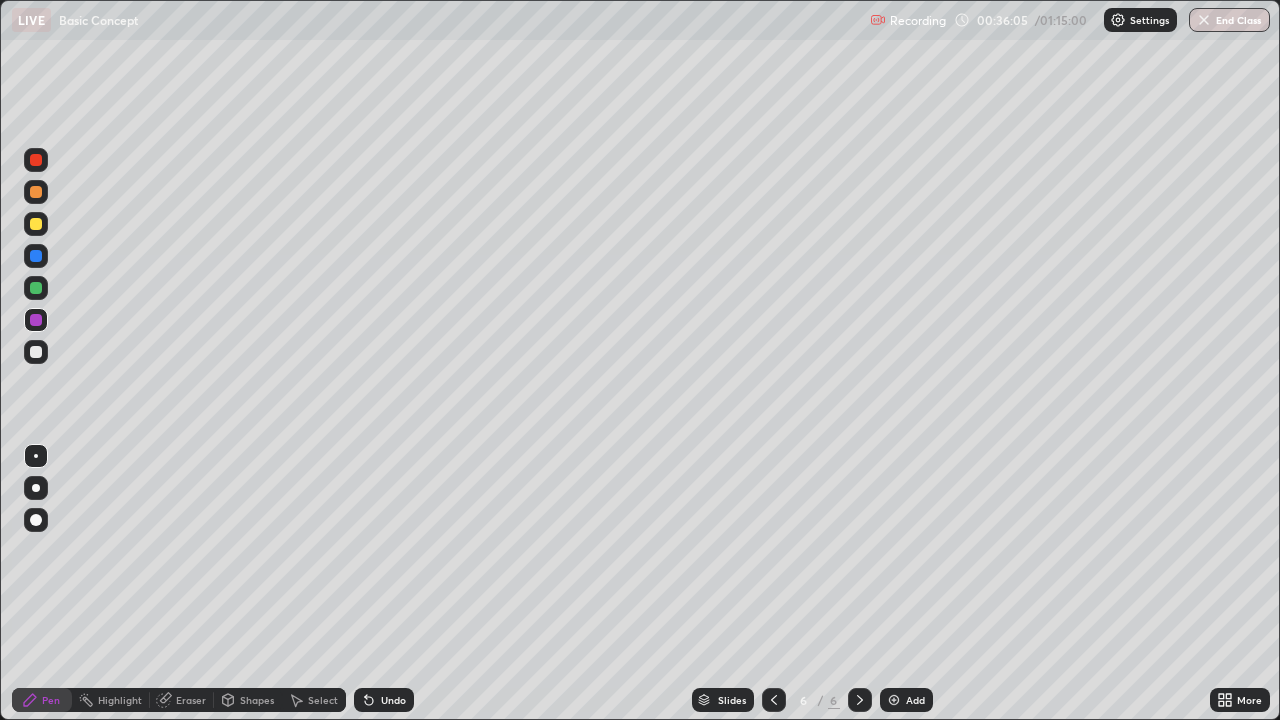 click on "Undo" at bounding box center [393, 700] 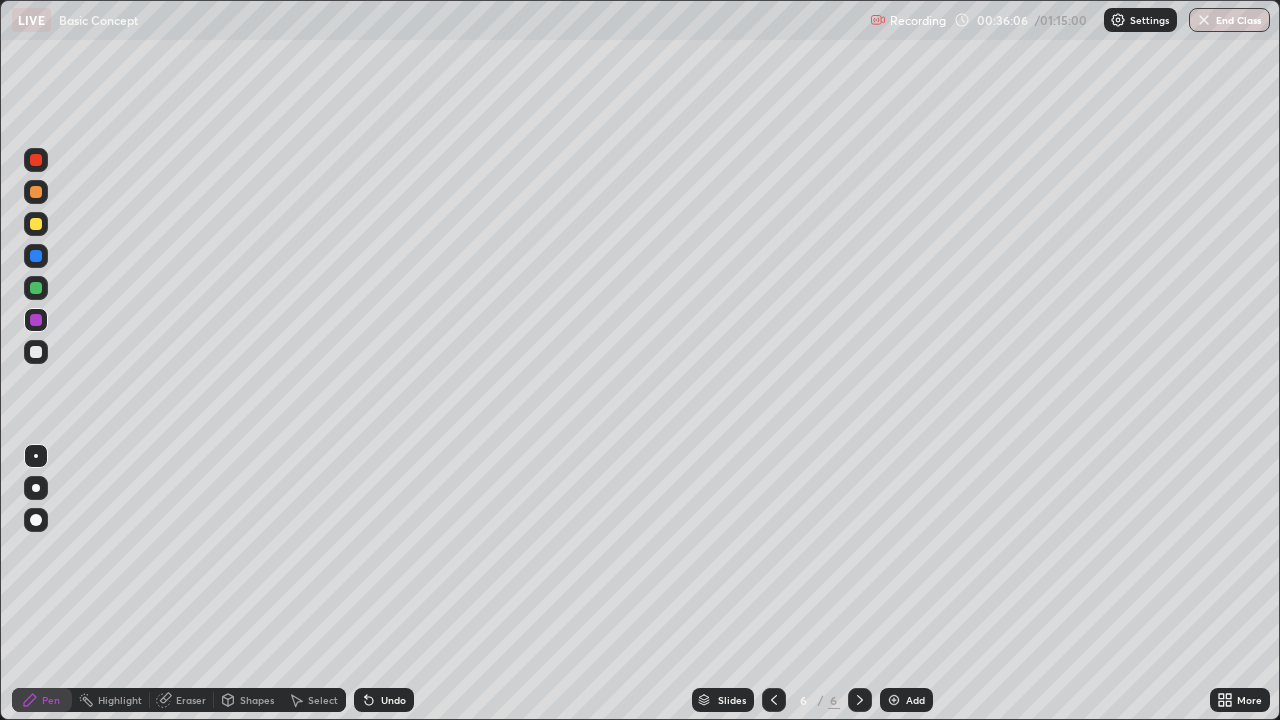 click on "Undo" at bounding box center (384, 700) 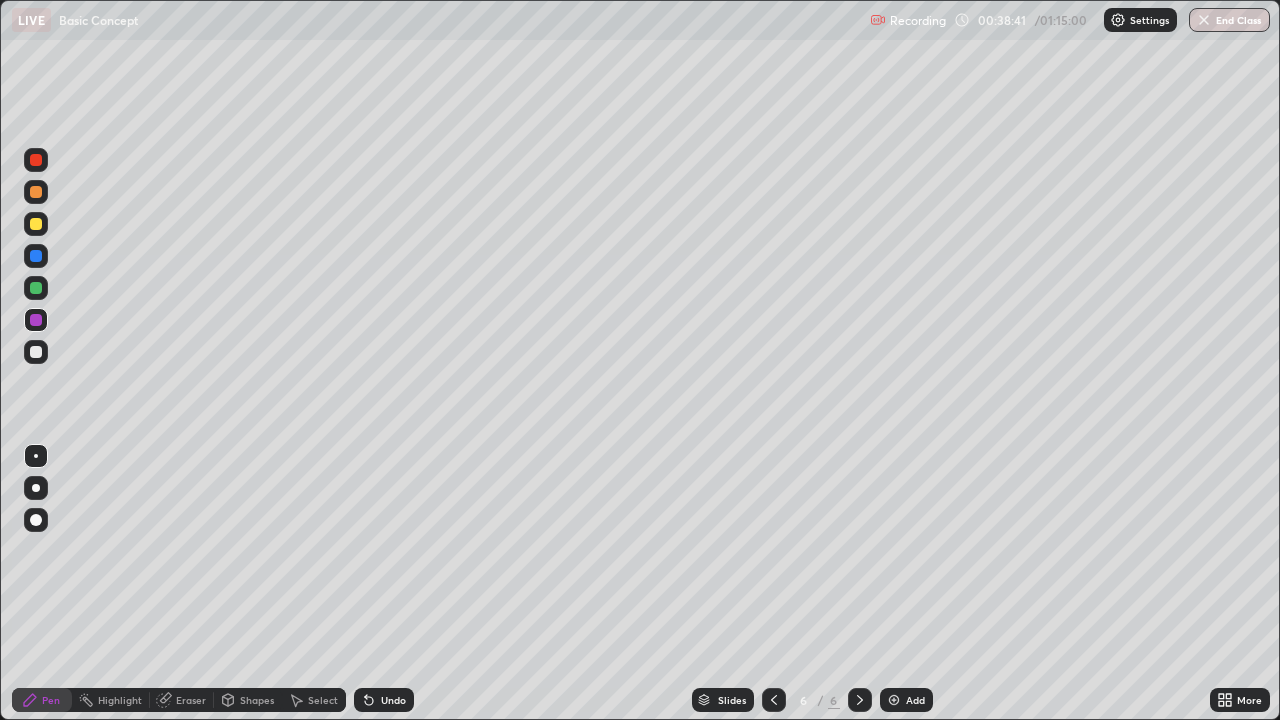 click on "Add" at bounding box center [906, 700] 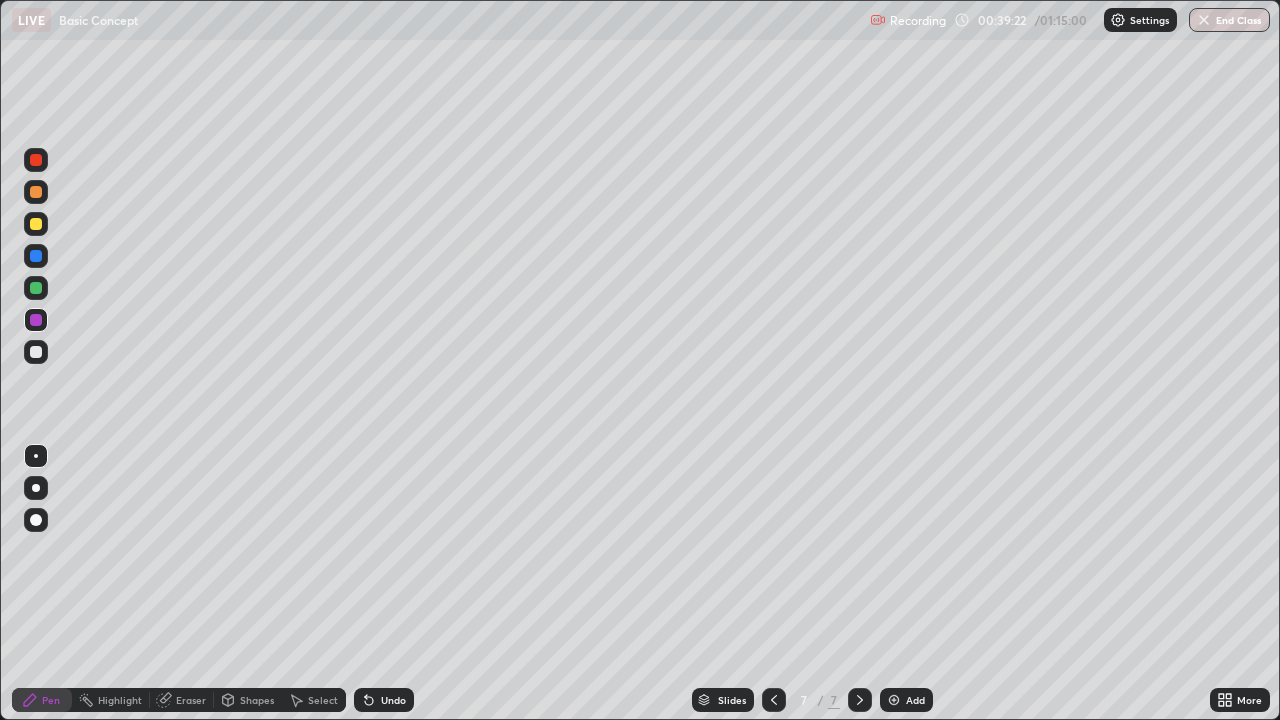 click on "Eraser" at bounding box center (191, 700) 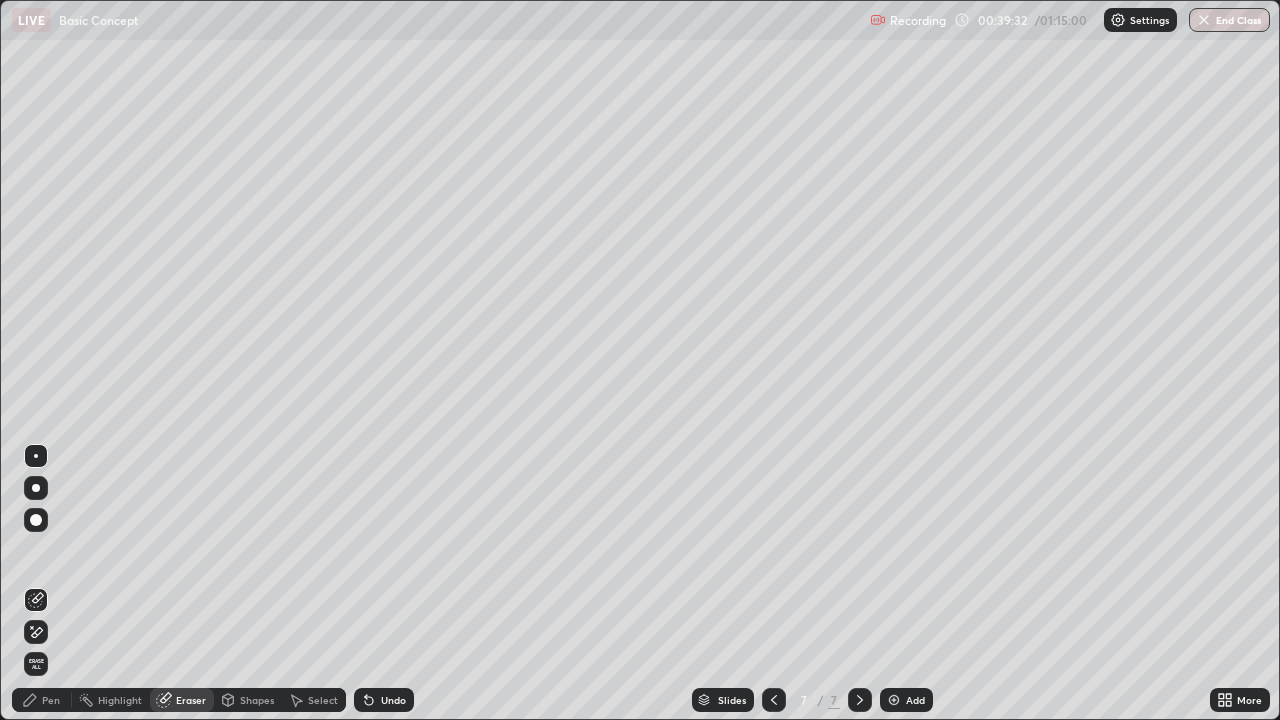 click on "Pen" at bounding box center (51, 700) 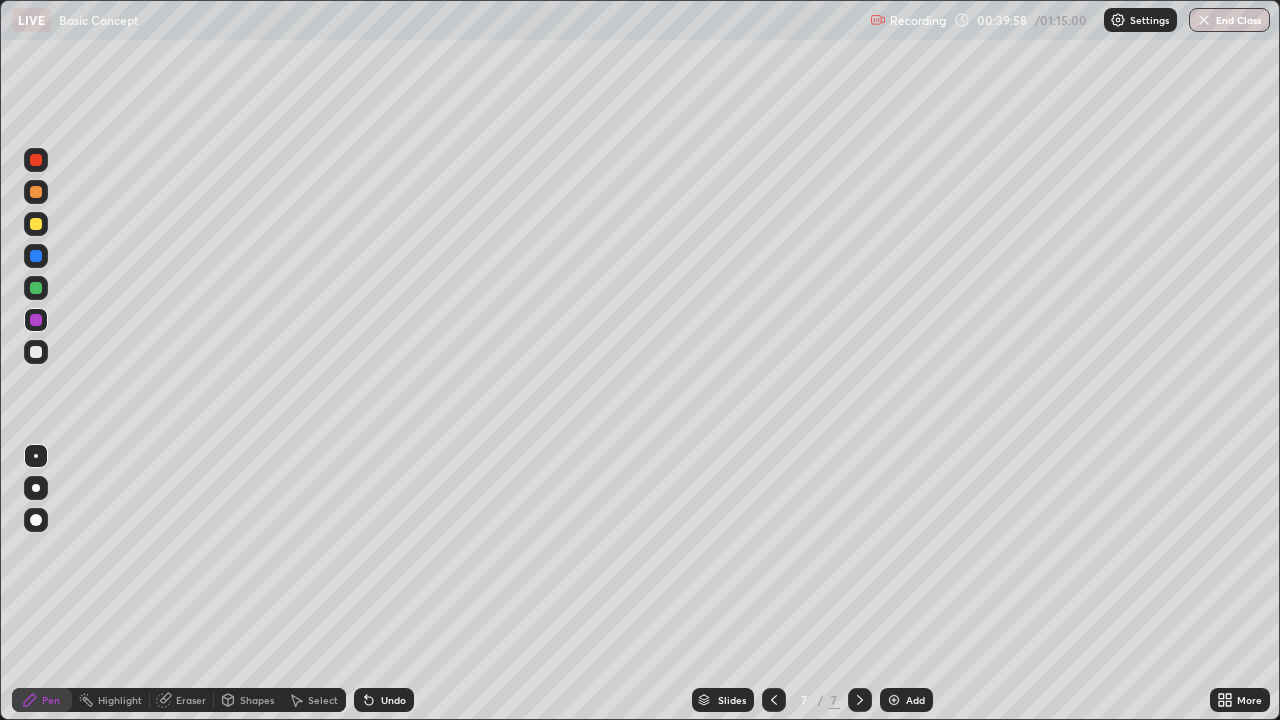 click 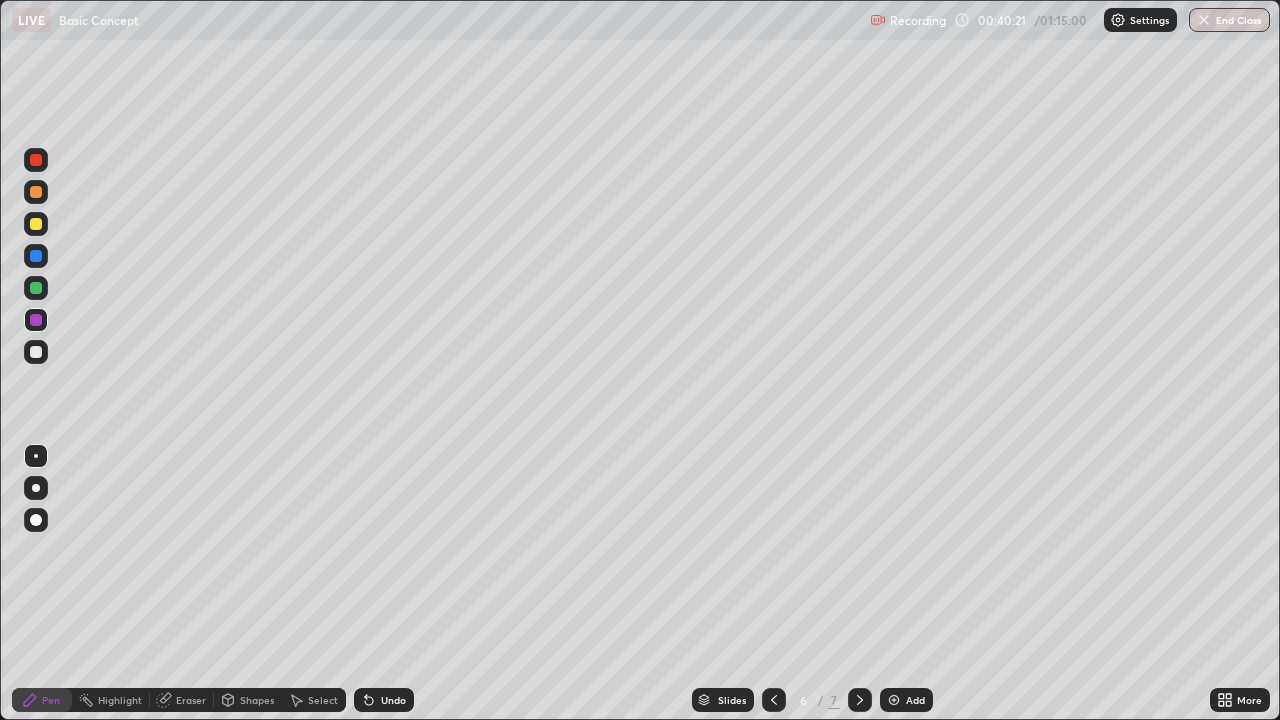click 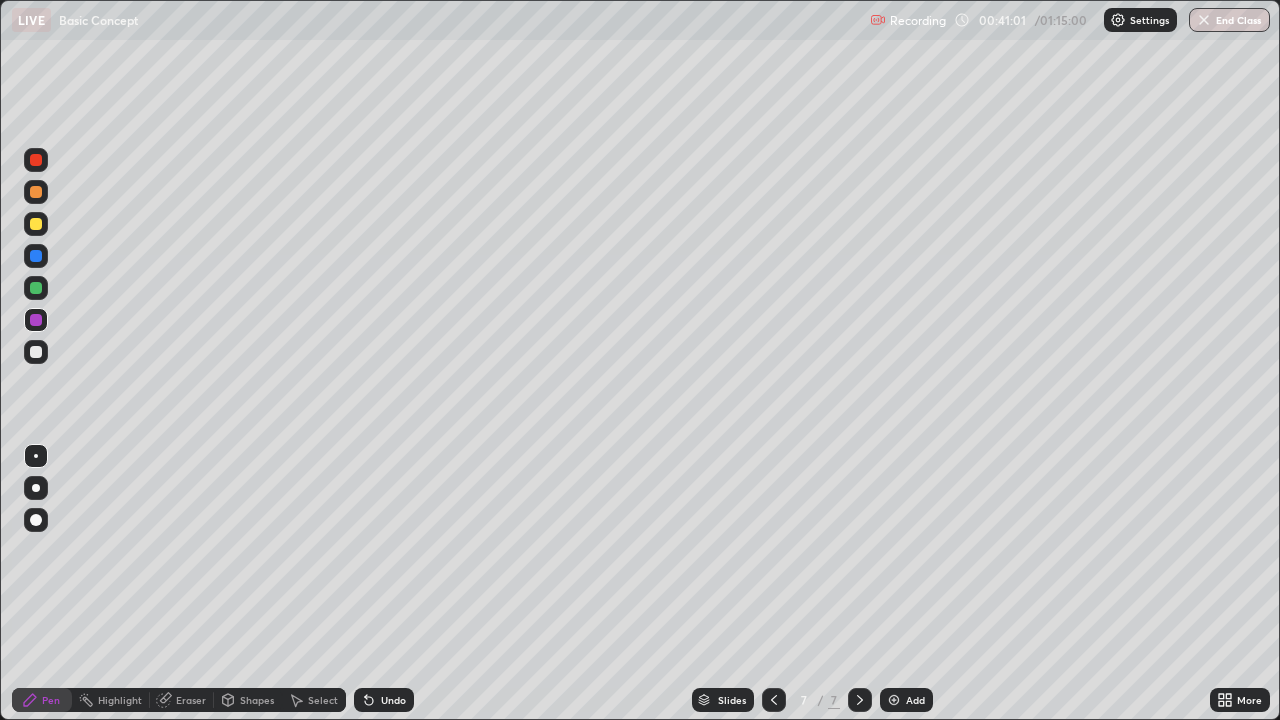 click 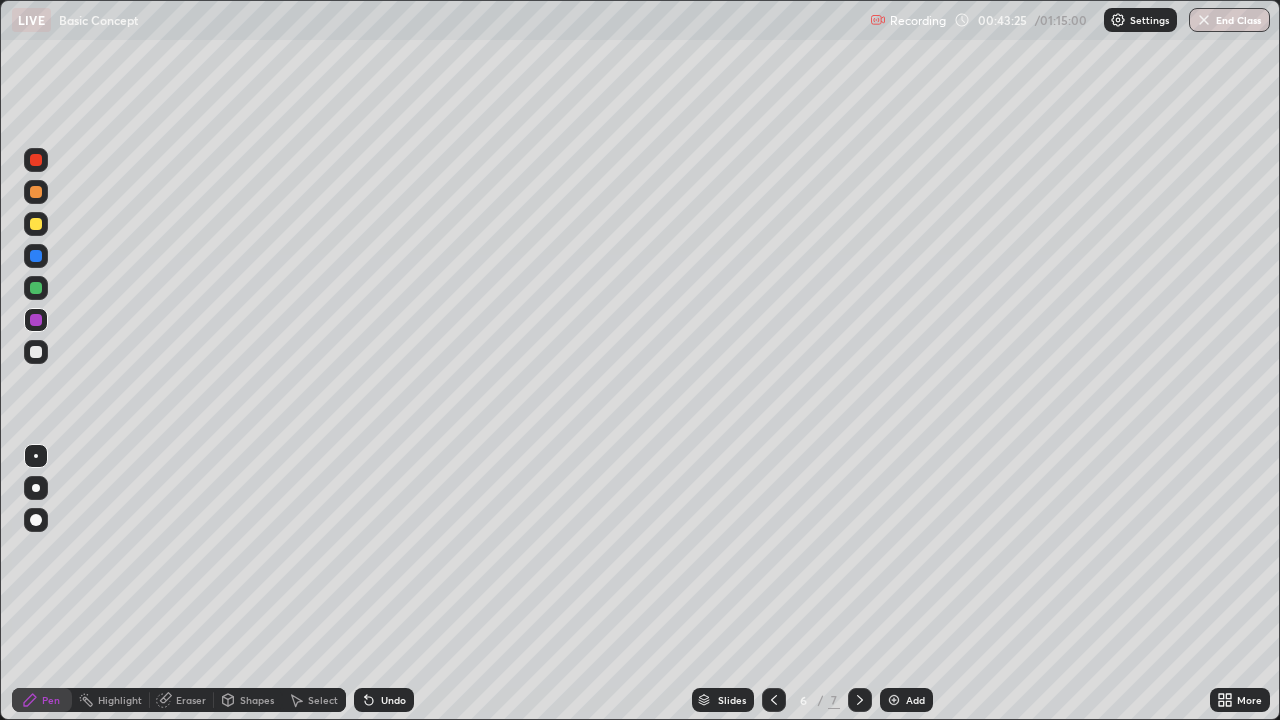 click 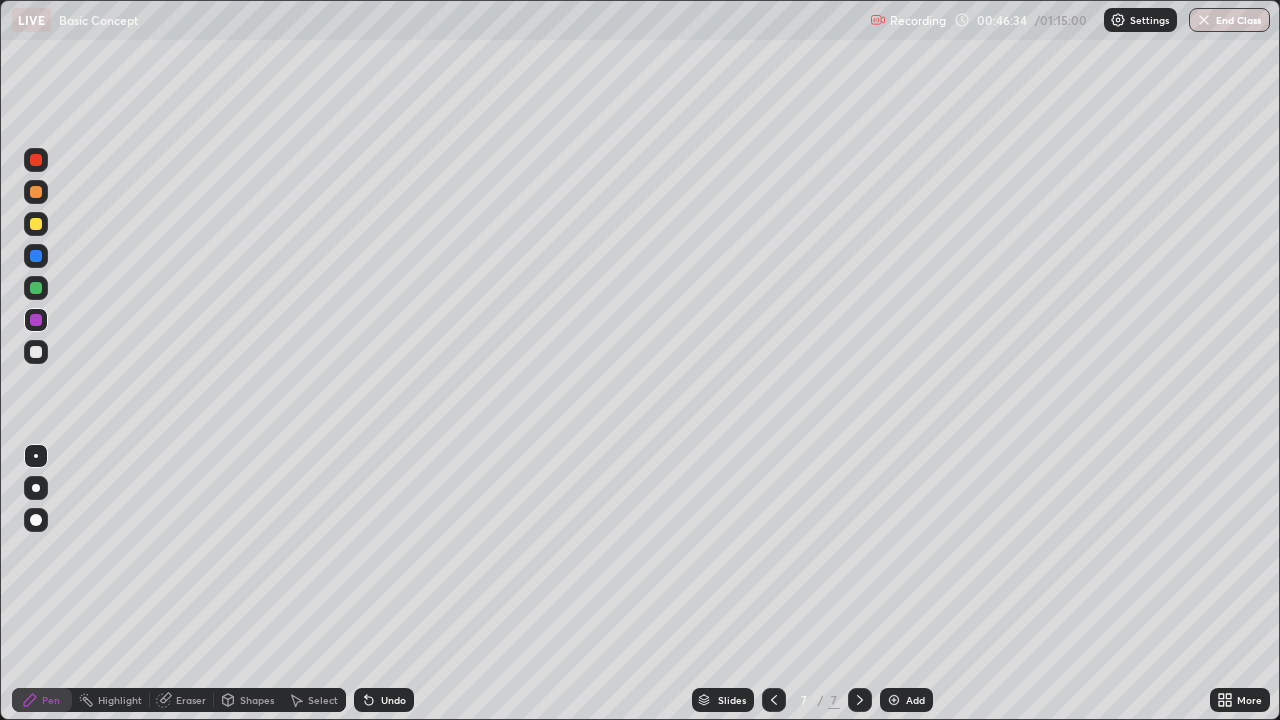 click 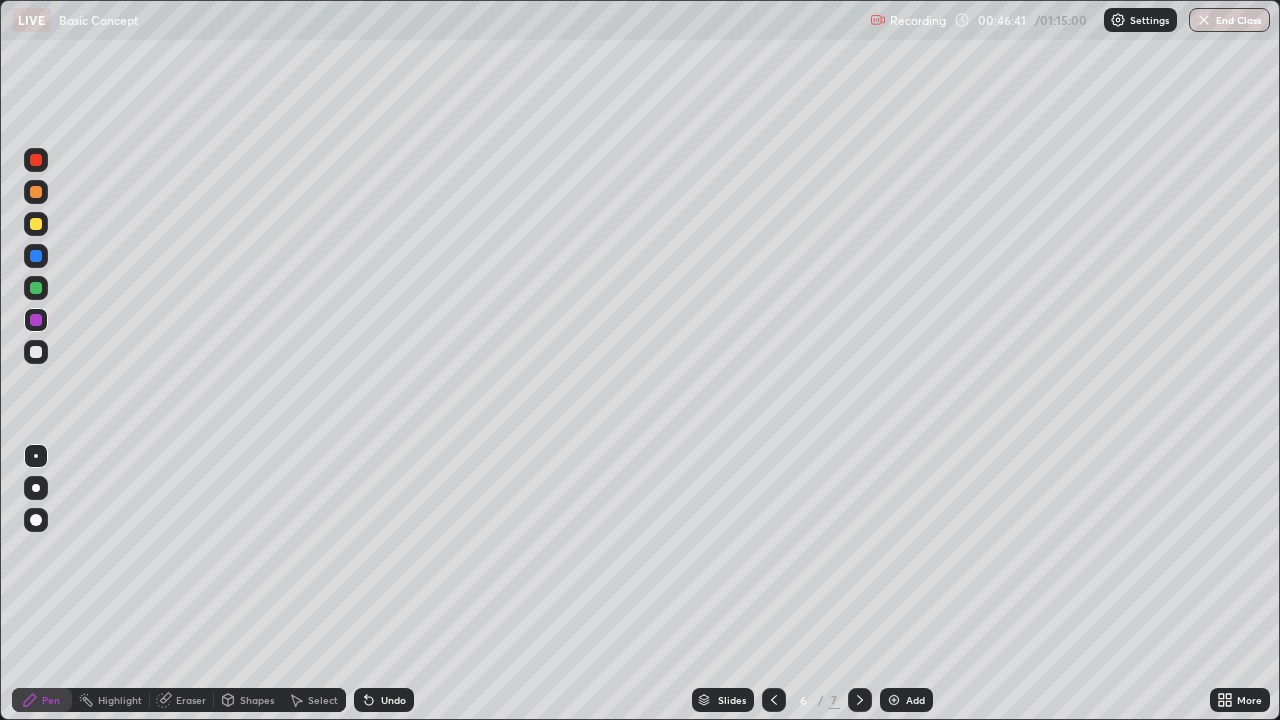 click on "Eraser" at bounding box center (191, 700) 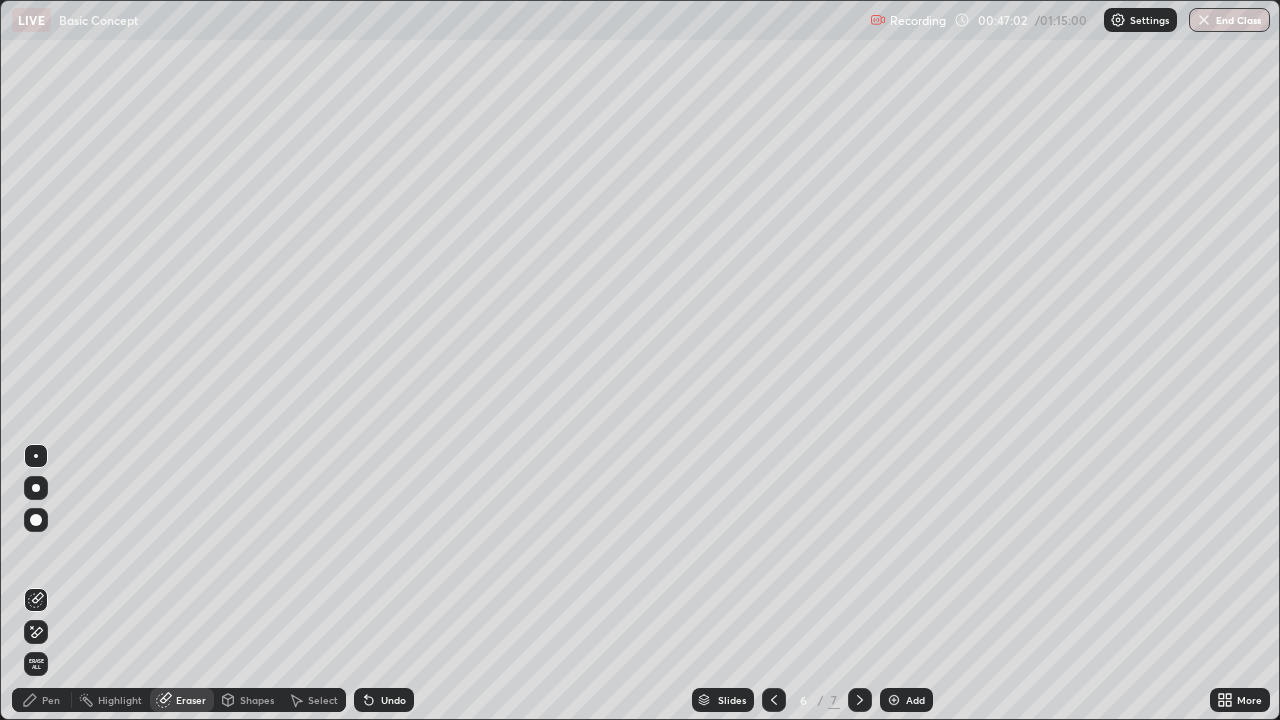 click on "Pen" at bounding box center [51, 700] 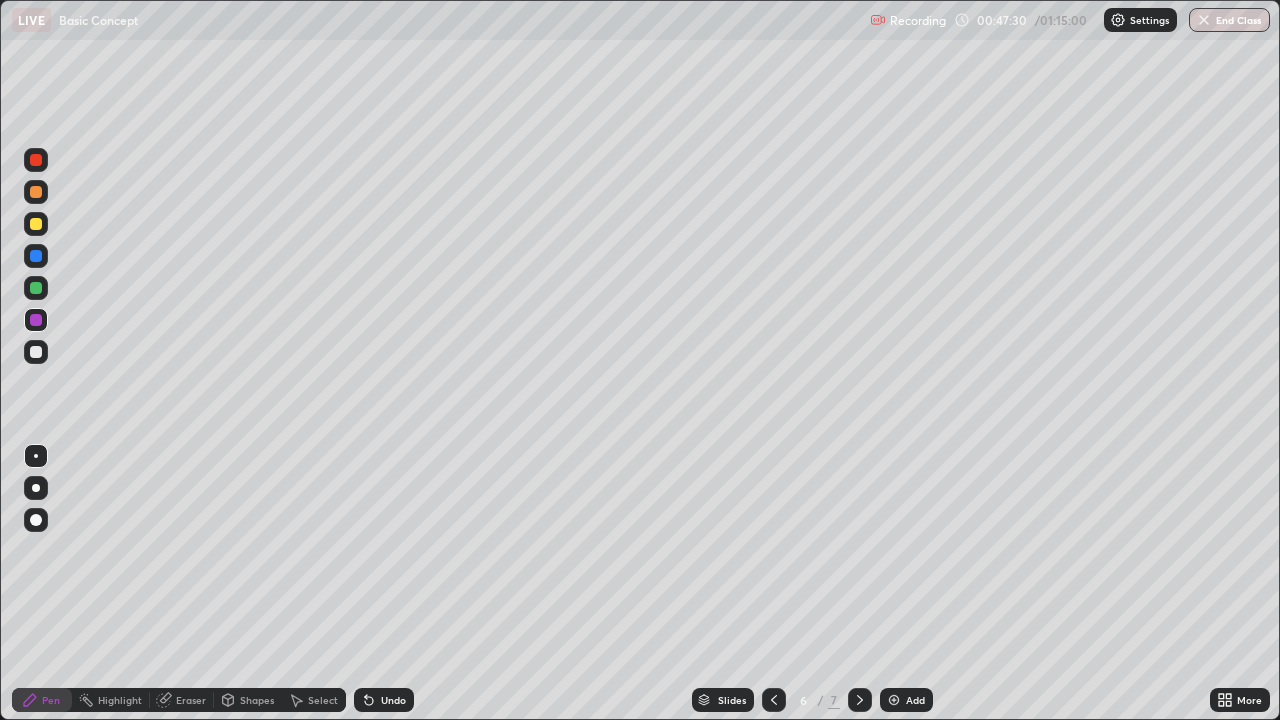 click on "Eraser" at bounding box center [191, 700] 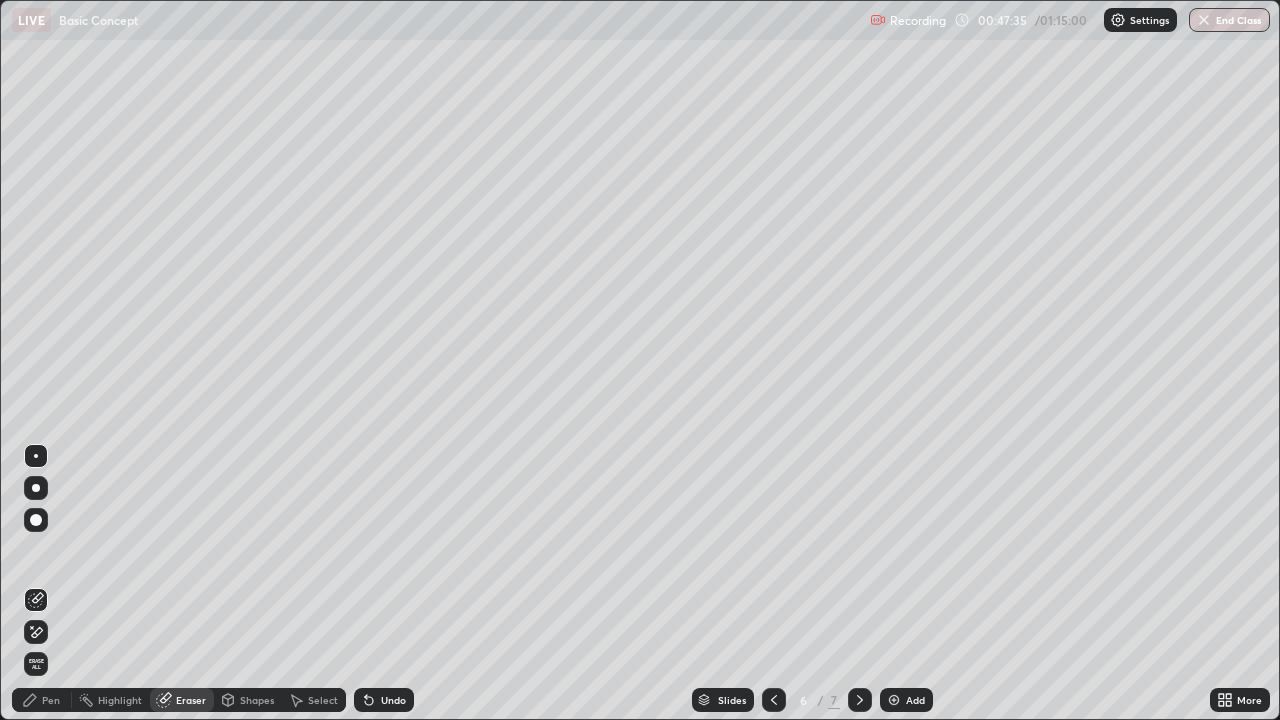 click on "Pen" at bounding box center (51, 700) 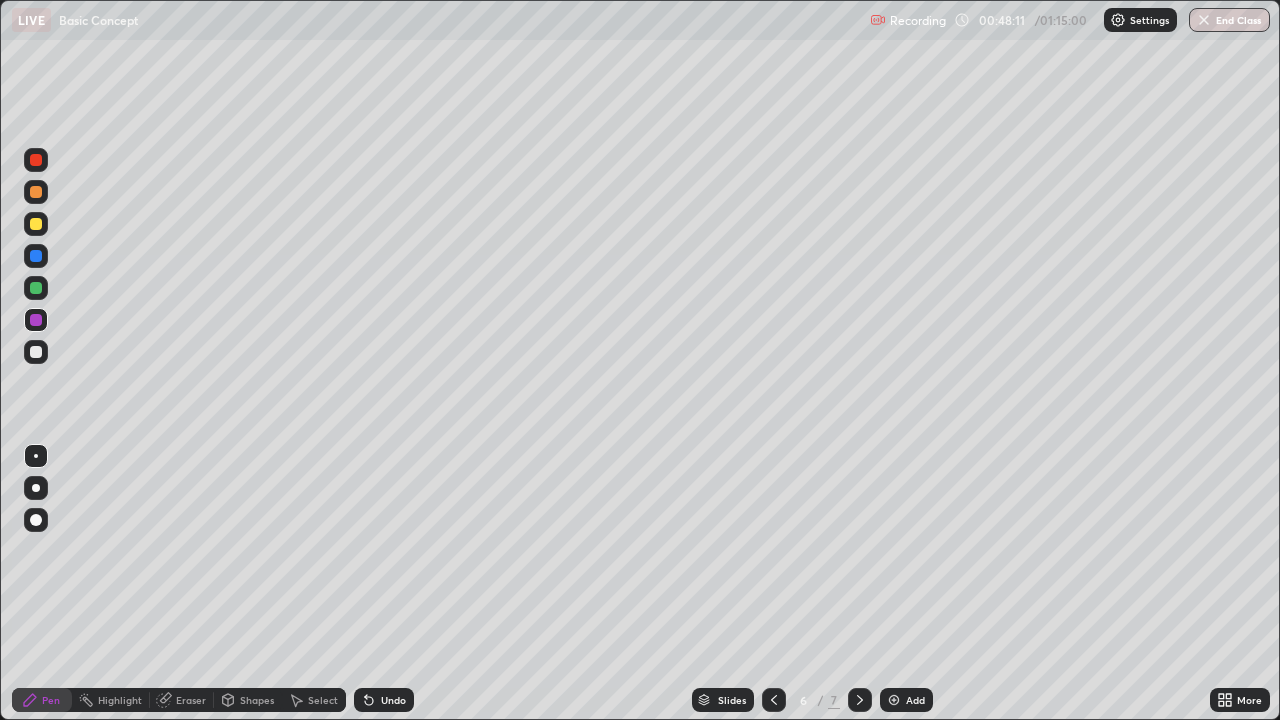 click 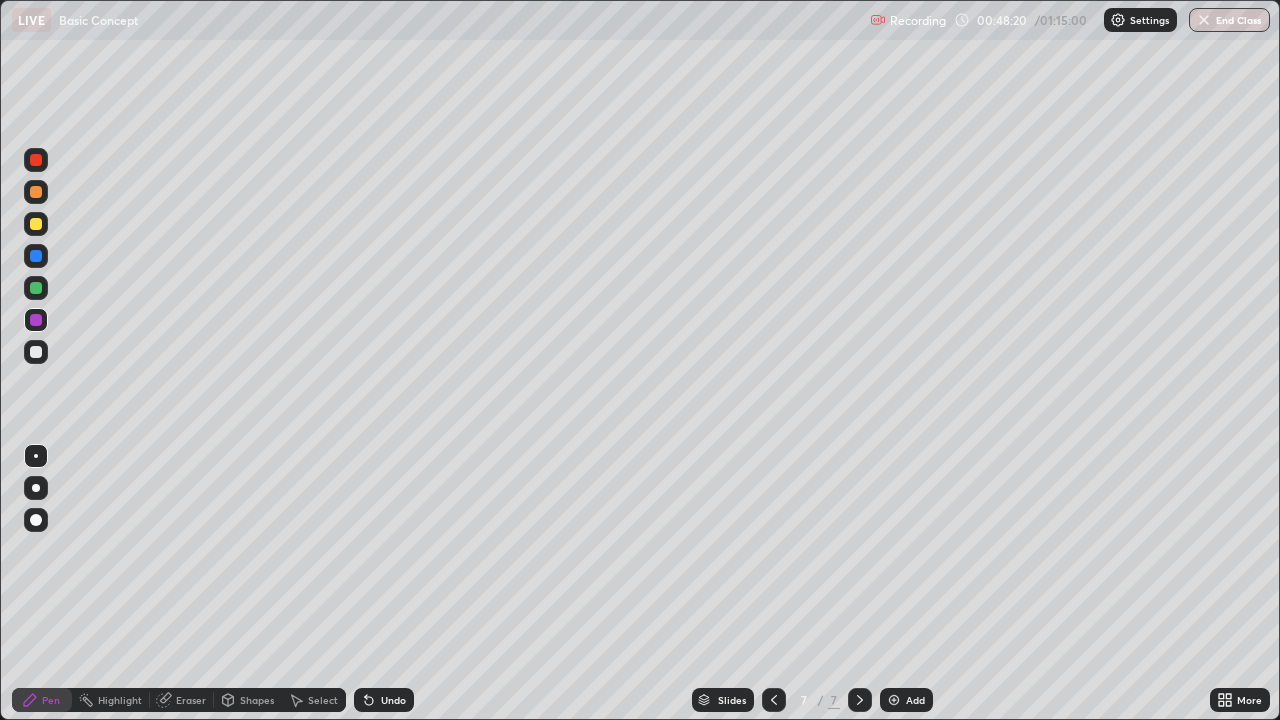 click 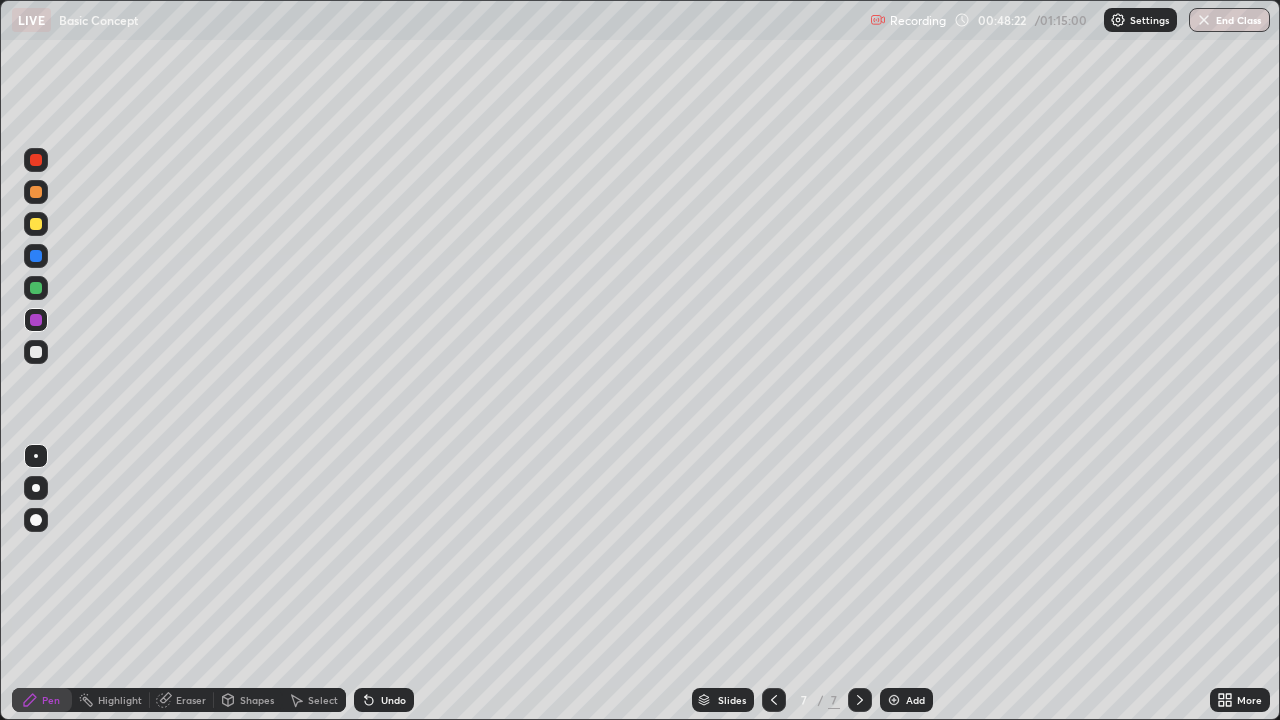 click at bounding box center (774, 700) 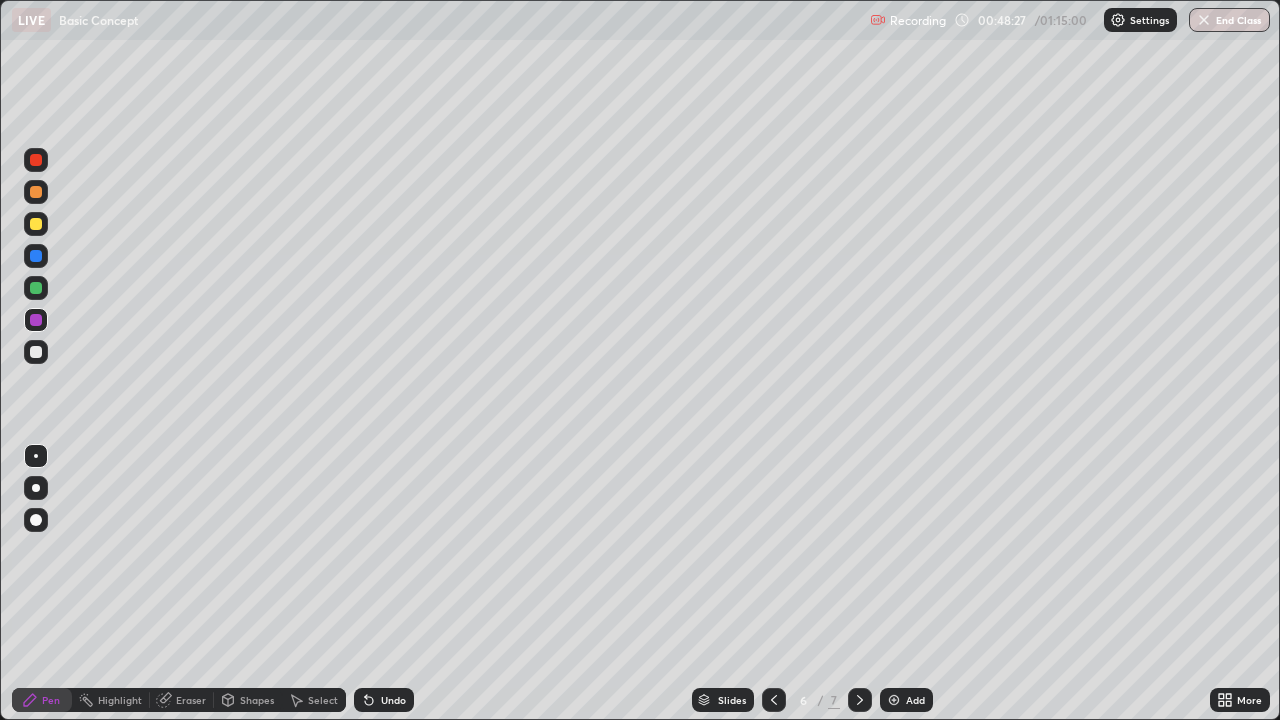 click 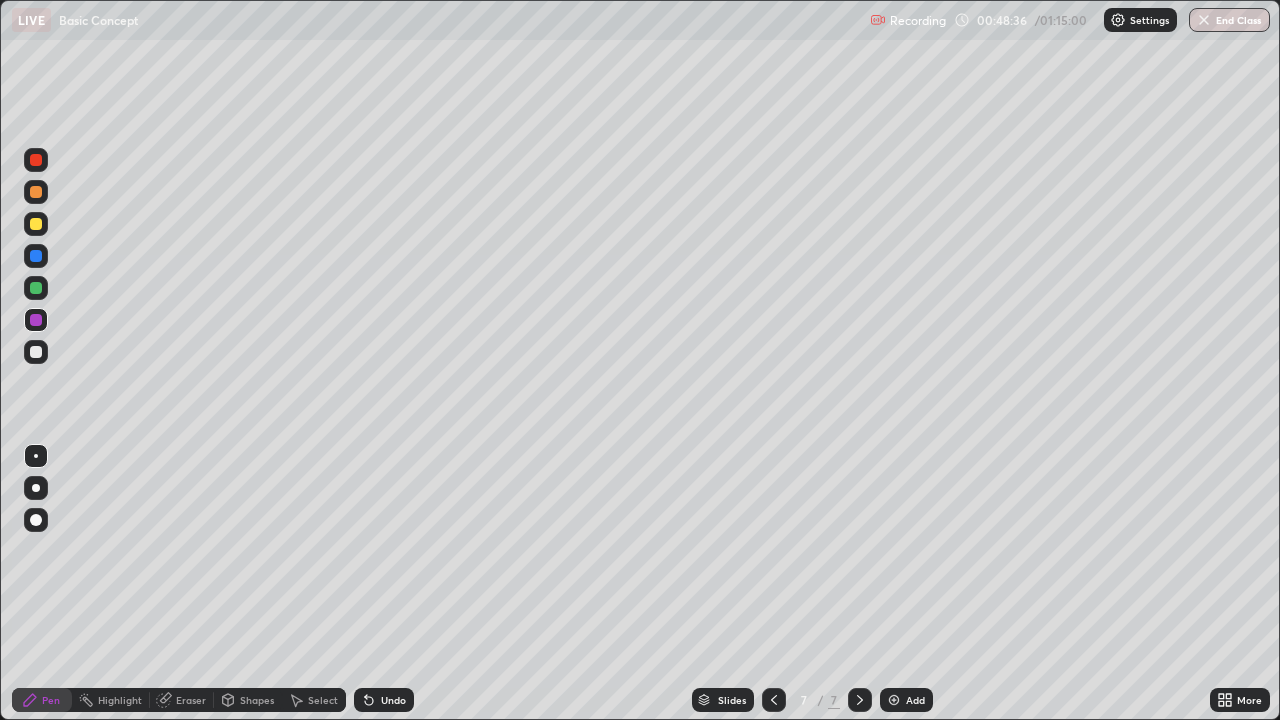 click 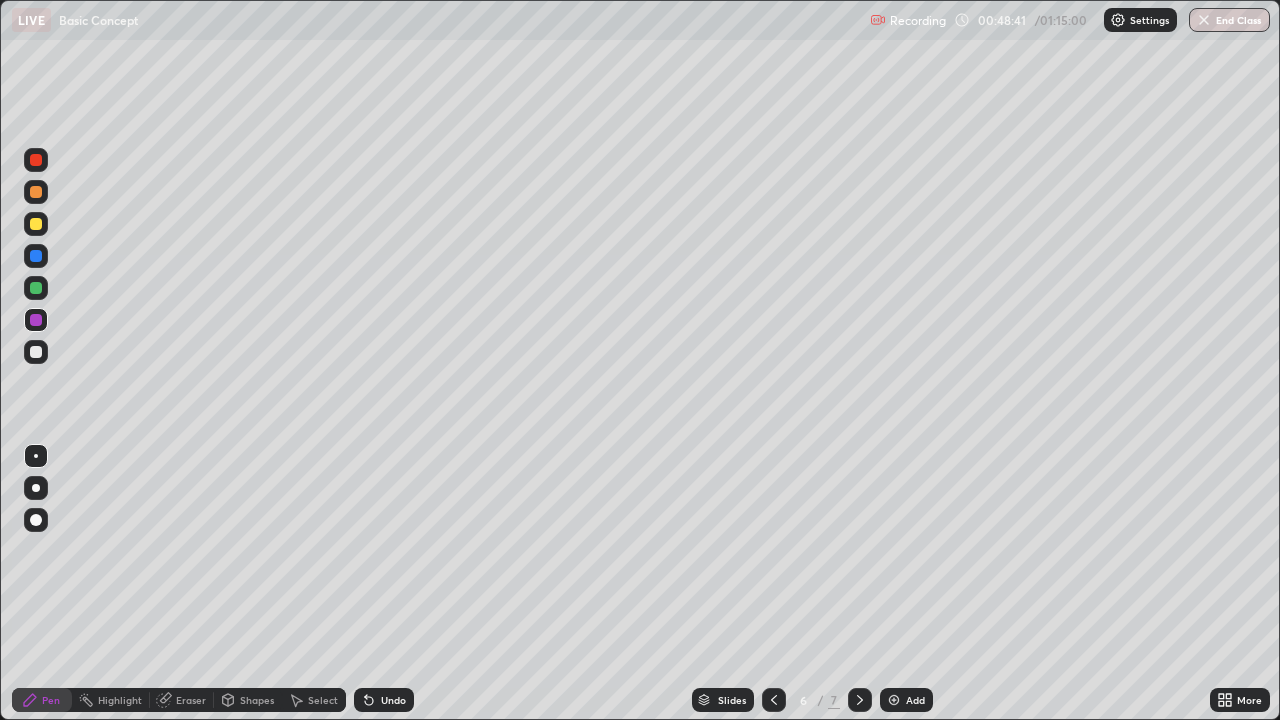 click 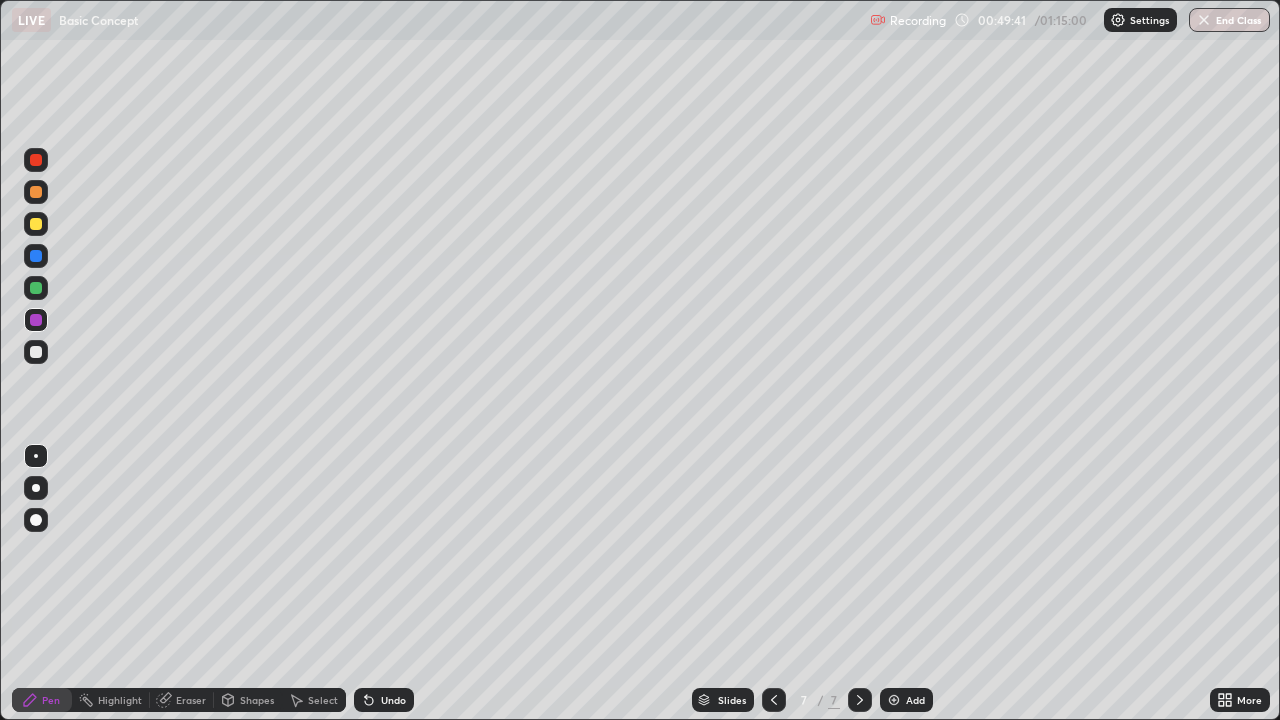 click on "Eraser" at bounding box center (191, 700) 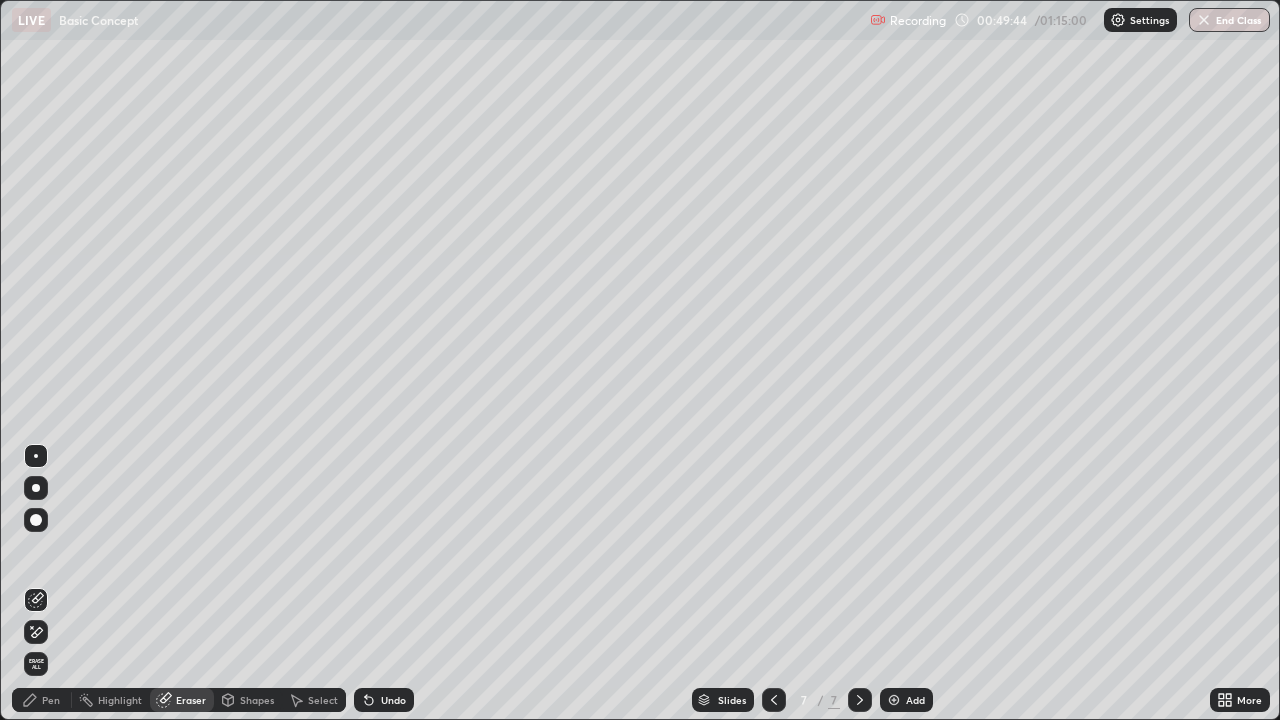 click on "Pen" at bounding box center [42, 700] 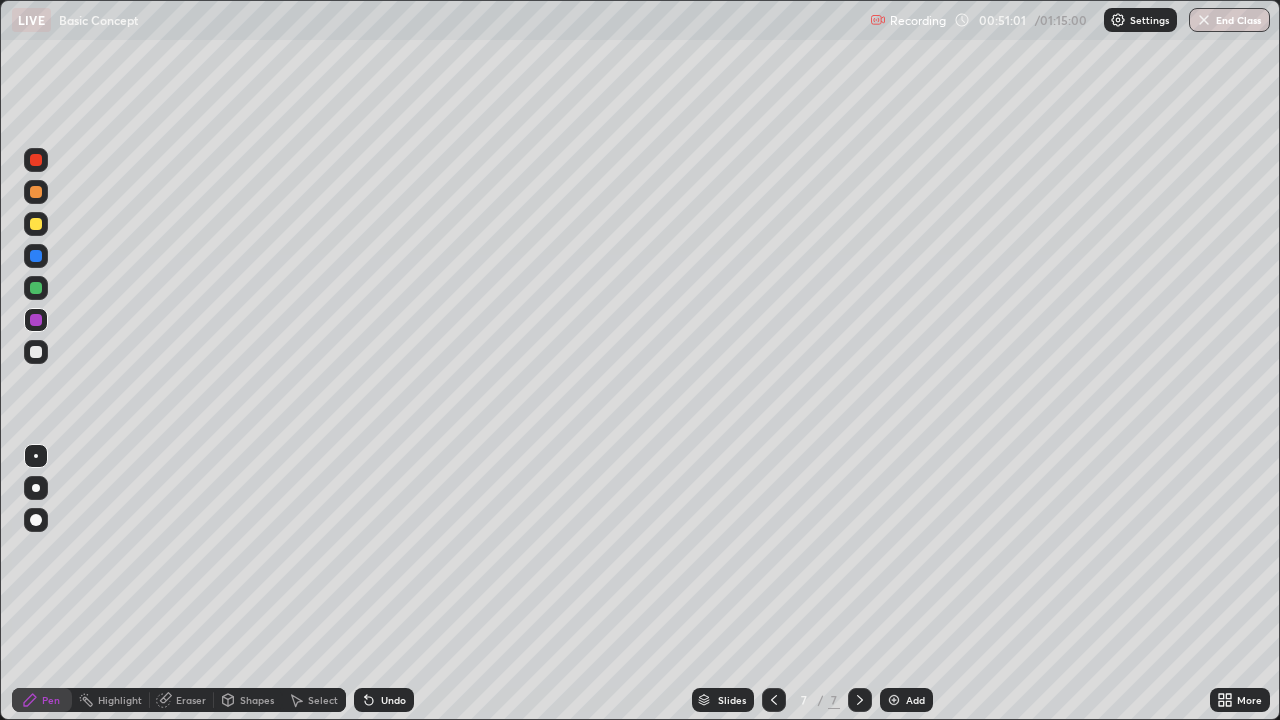 click on "Eraser" at bounding box center (182, 700) 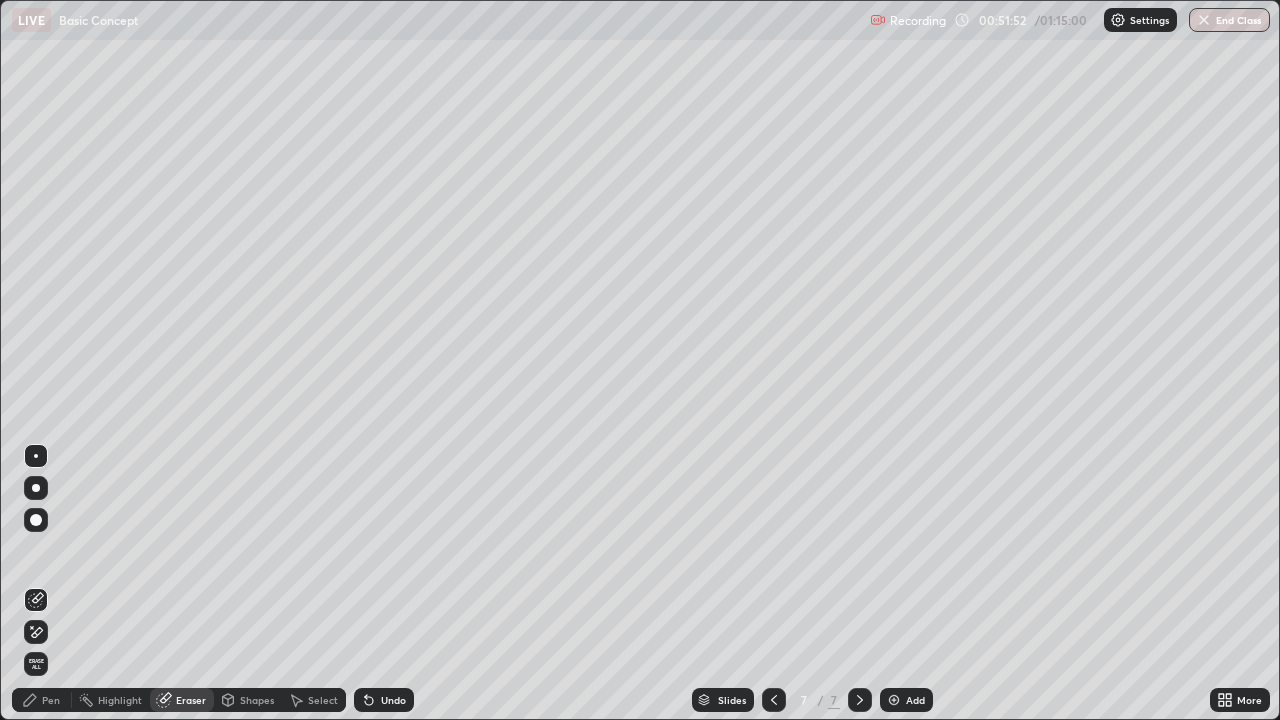 click on "Pen" at bounding box center [51, 700] 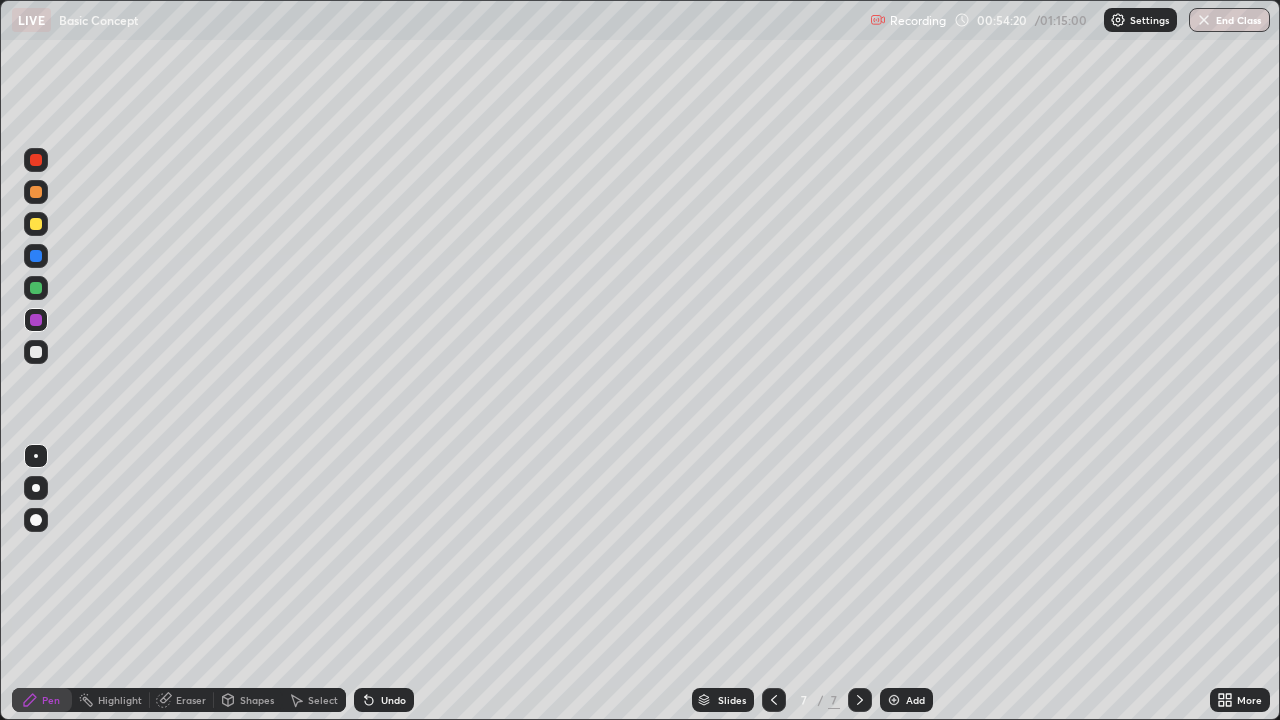 click at bounding box center (894, 700) 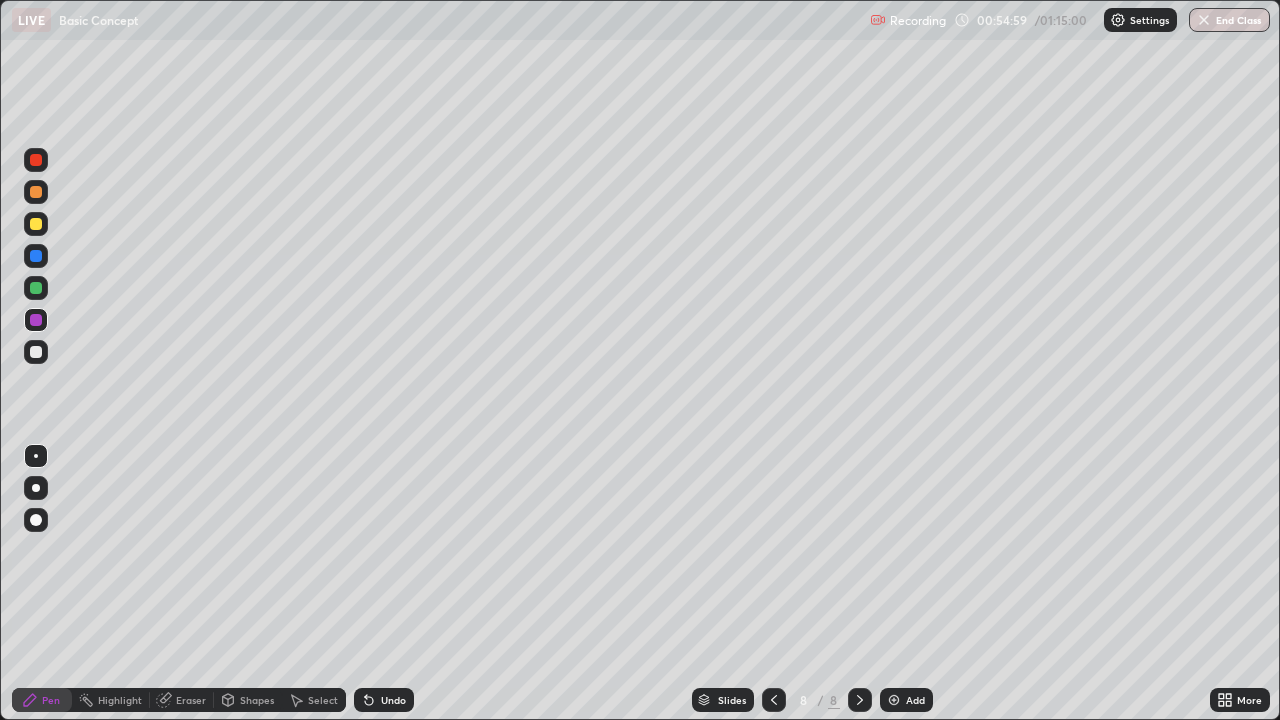 click on "Eraser" at bounding box center [191, 700] 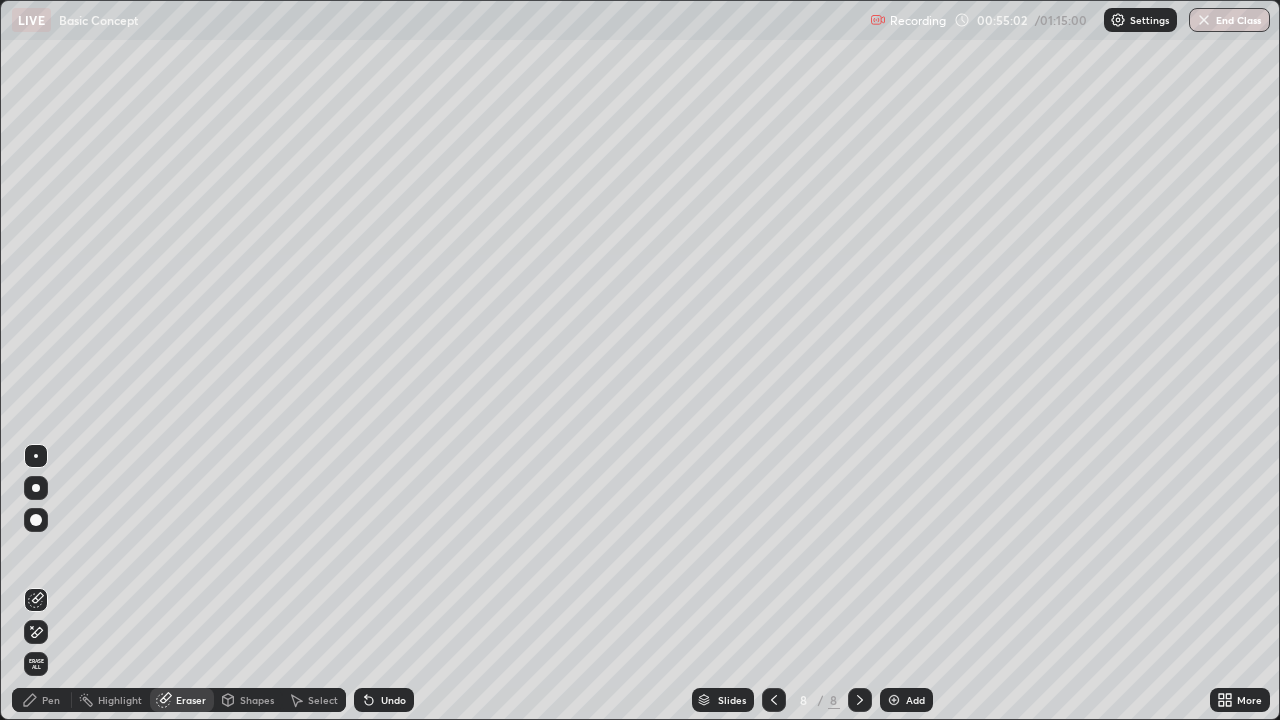 click on "Highlight" at bounding box center [120, 700] 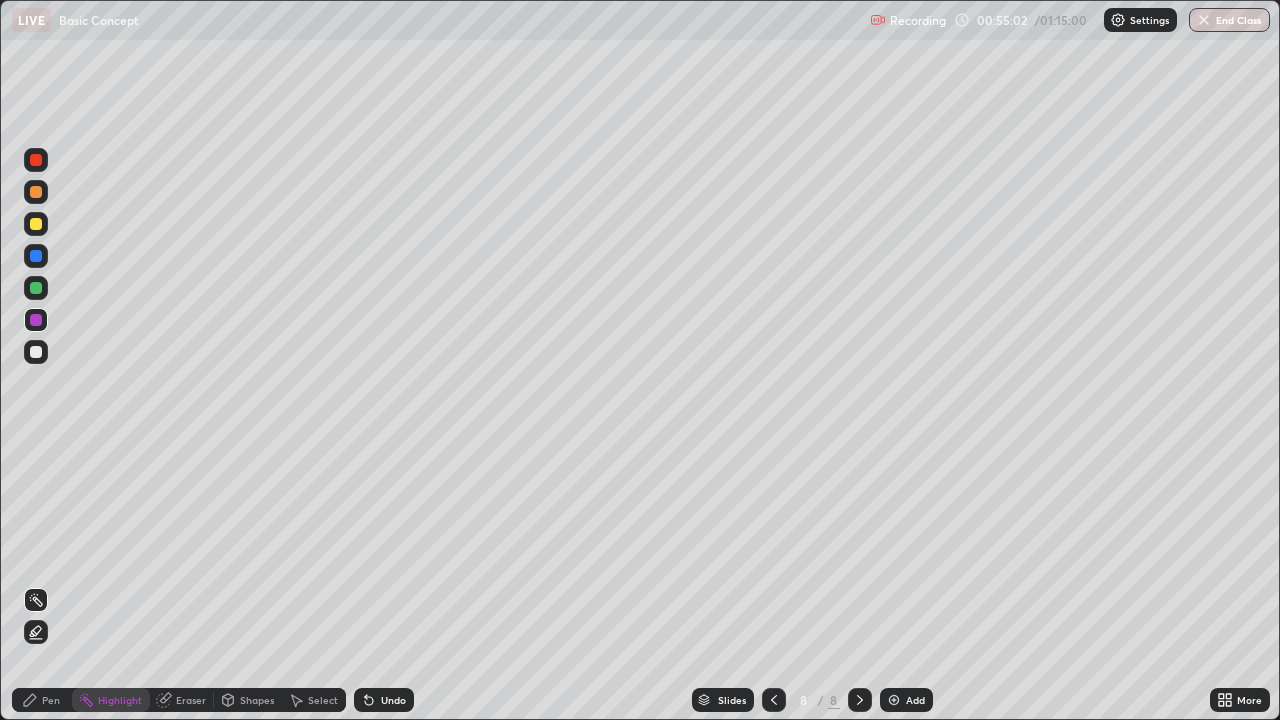 click on "Pen" at bounding box center (51, 700) 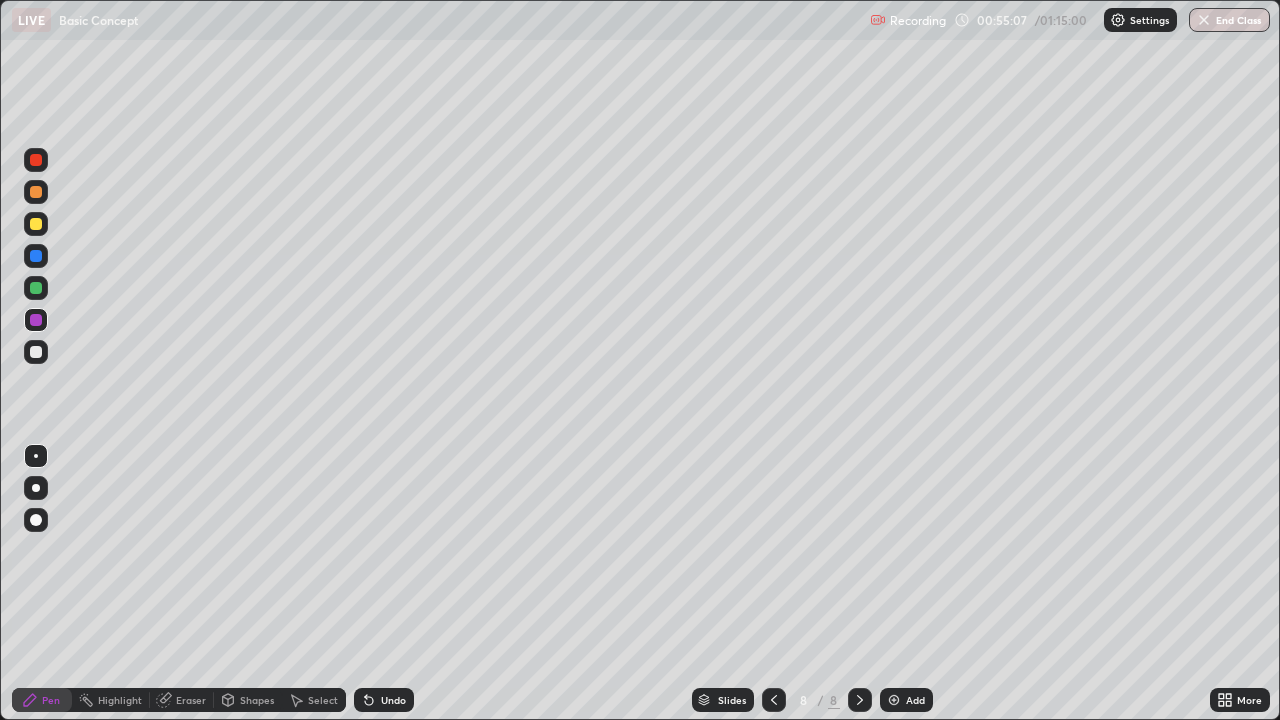 click on "Undo" at bounding box center [384, 700] 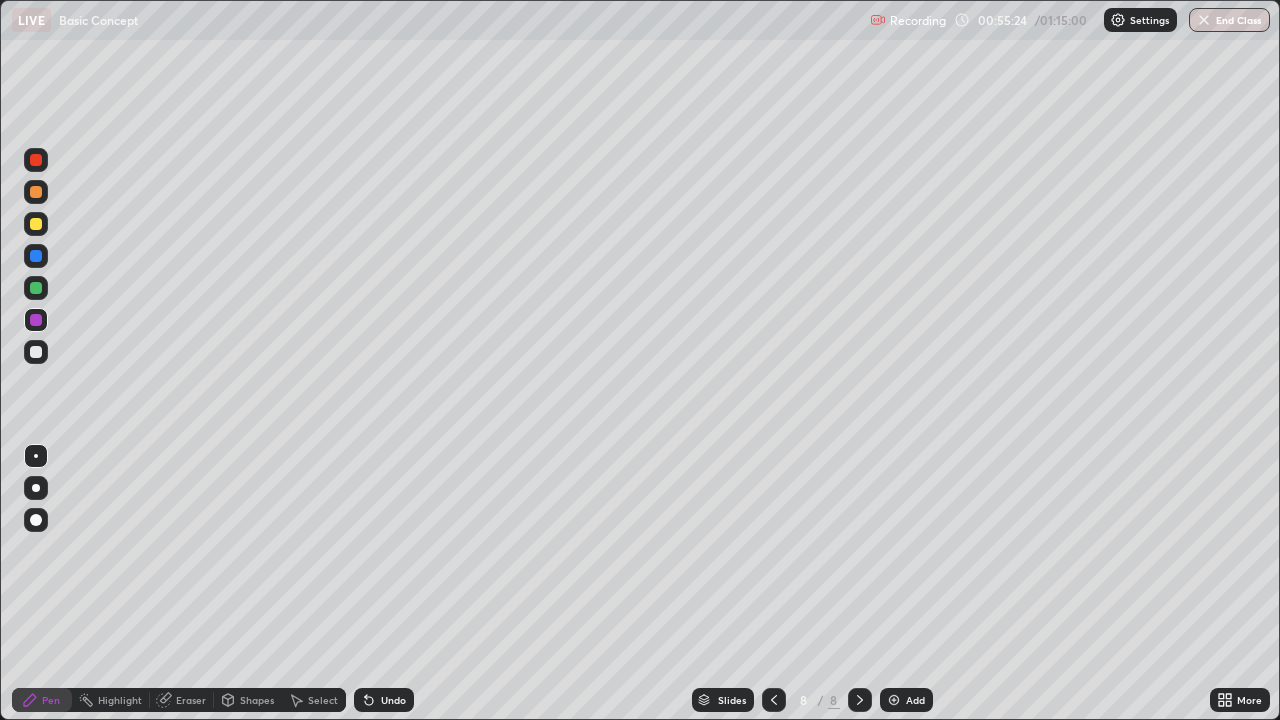 click at bounding box center [36, 352] 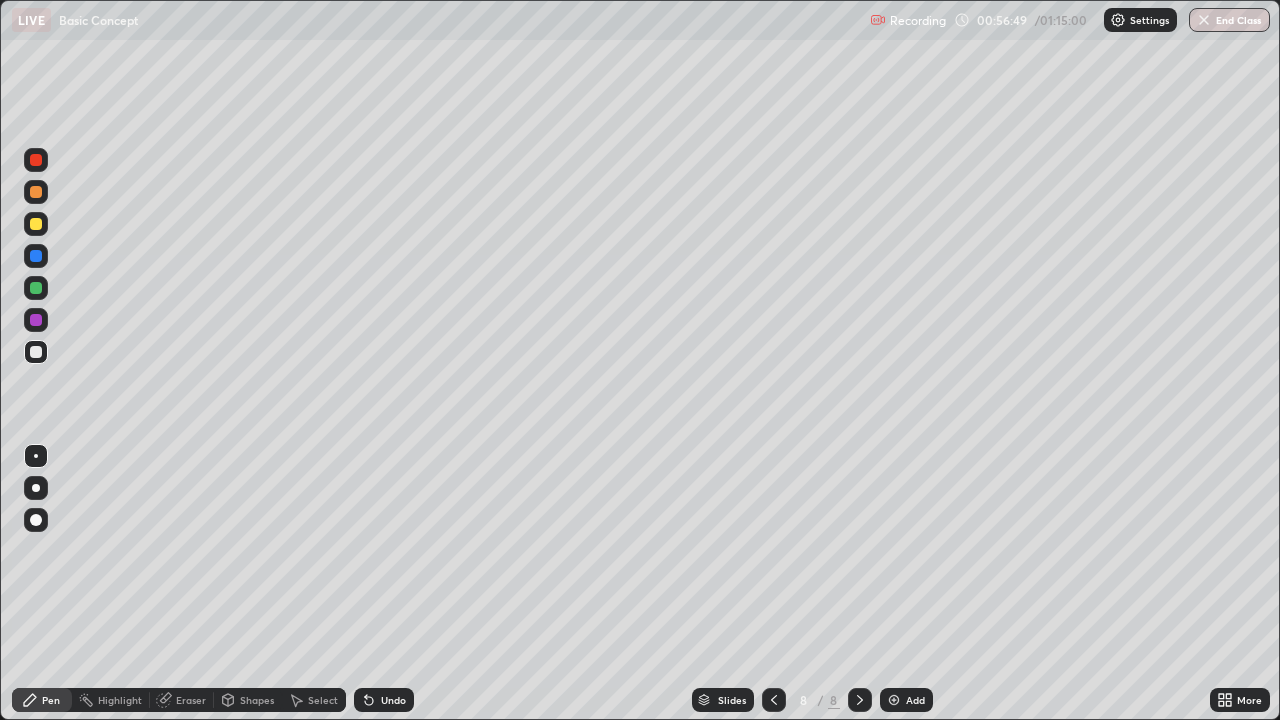 click on "Undo" at bounding box center [393, 700] 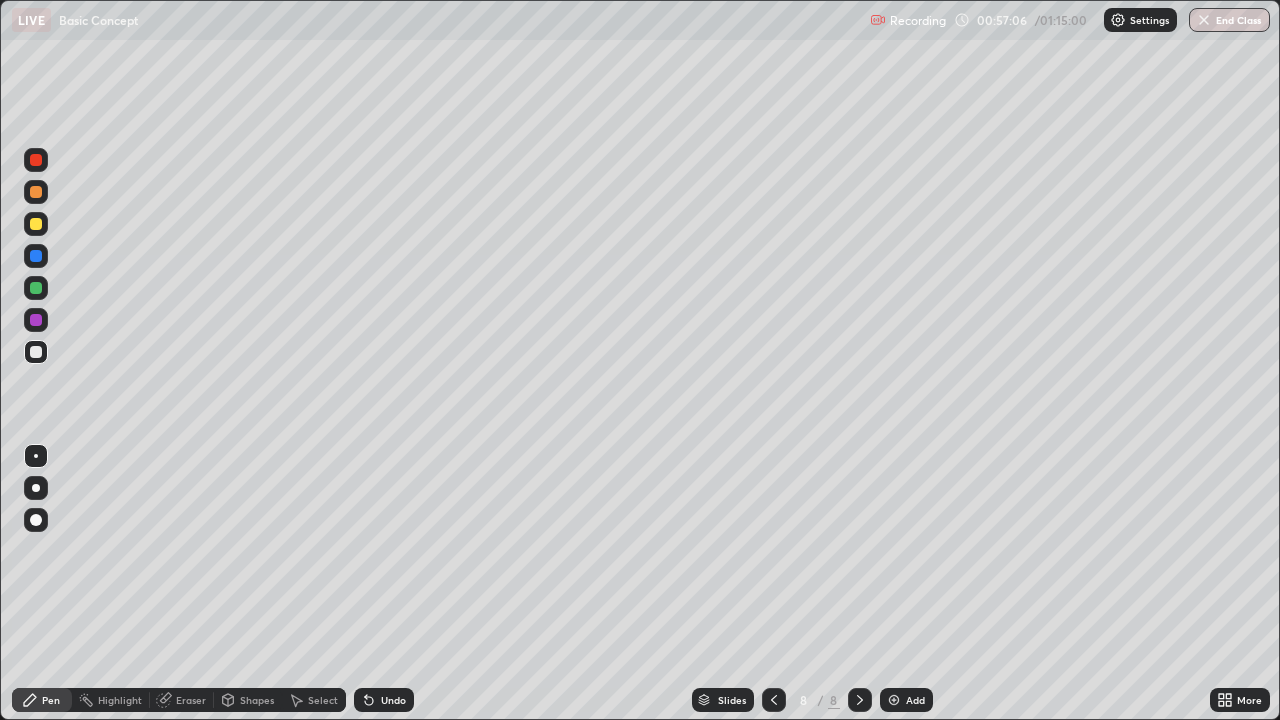 click on "Undo" at bounding box center [393, 700] 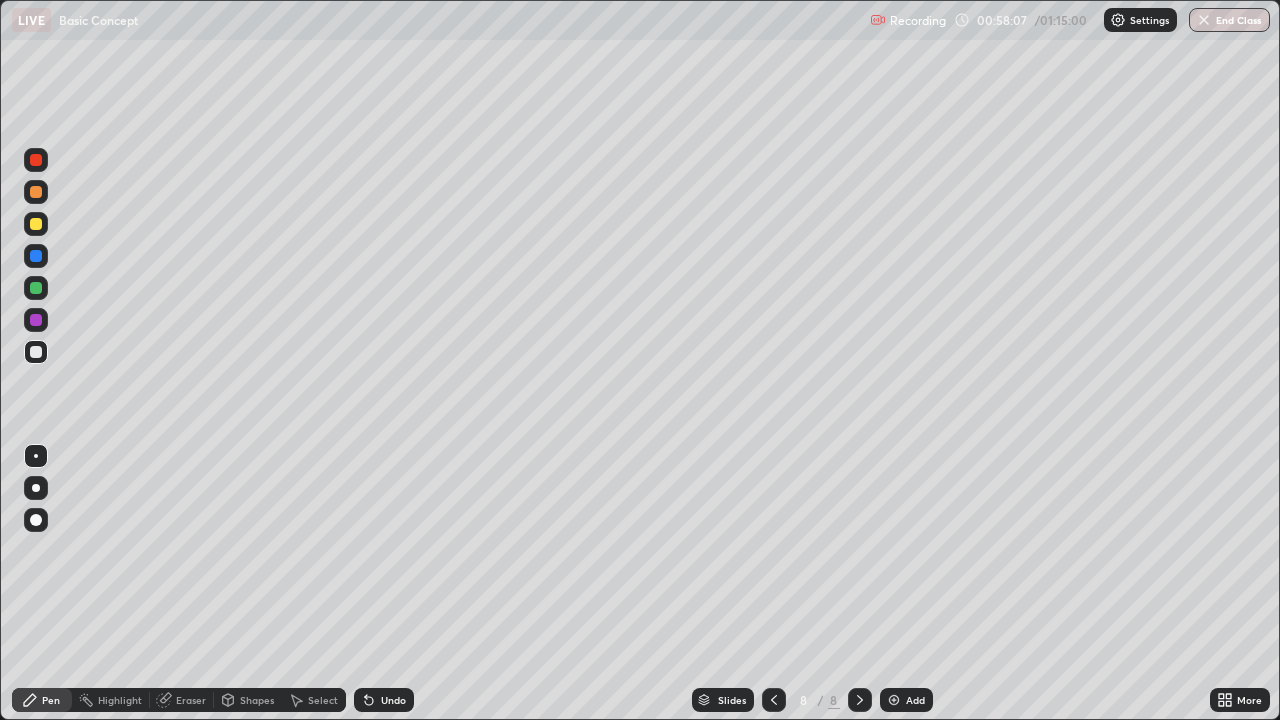 click on "Undo" at bounding box center [384, 700] 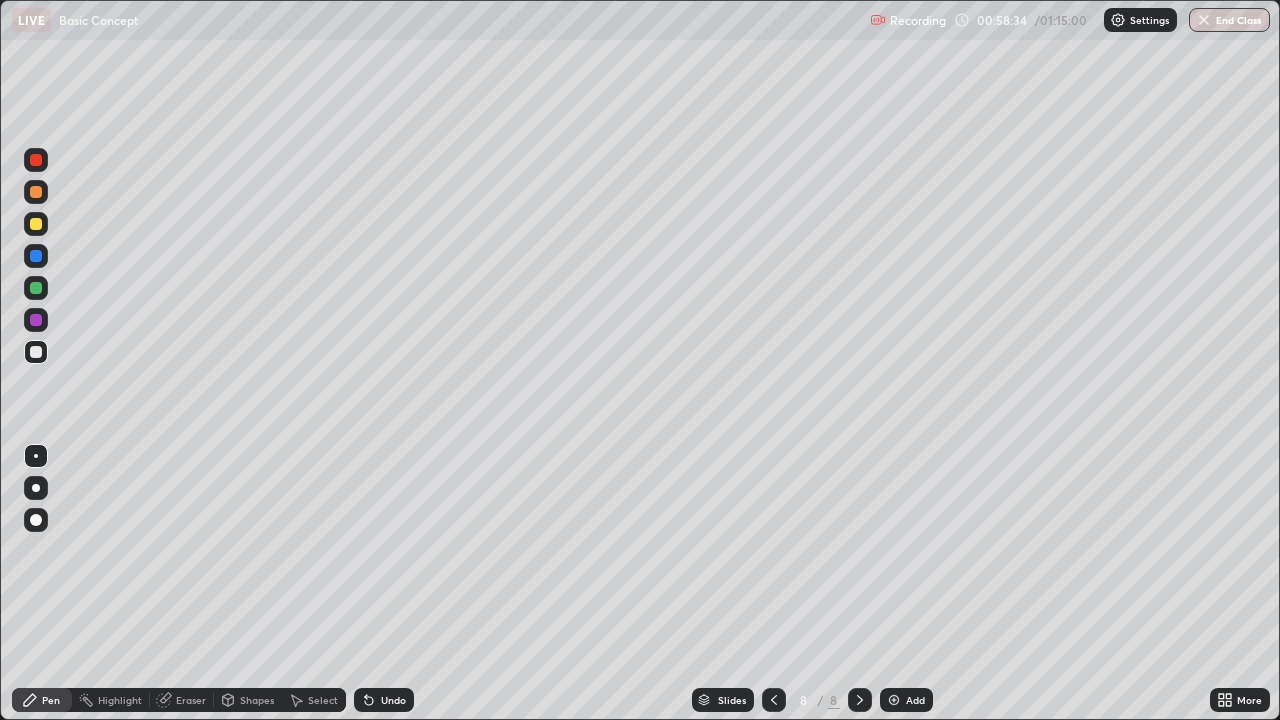 click at bounding box center [36, 288] 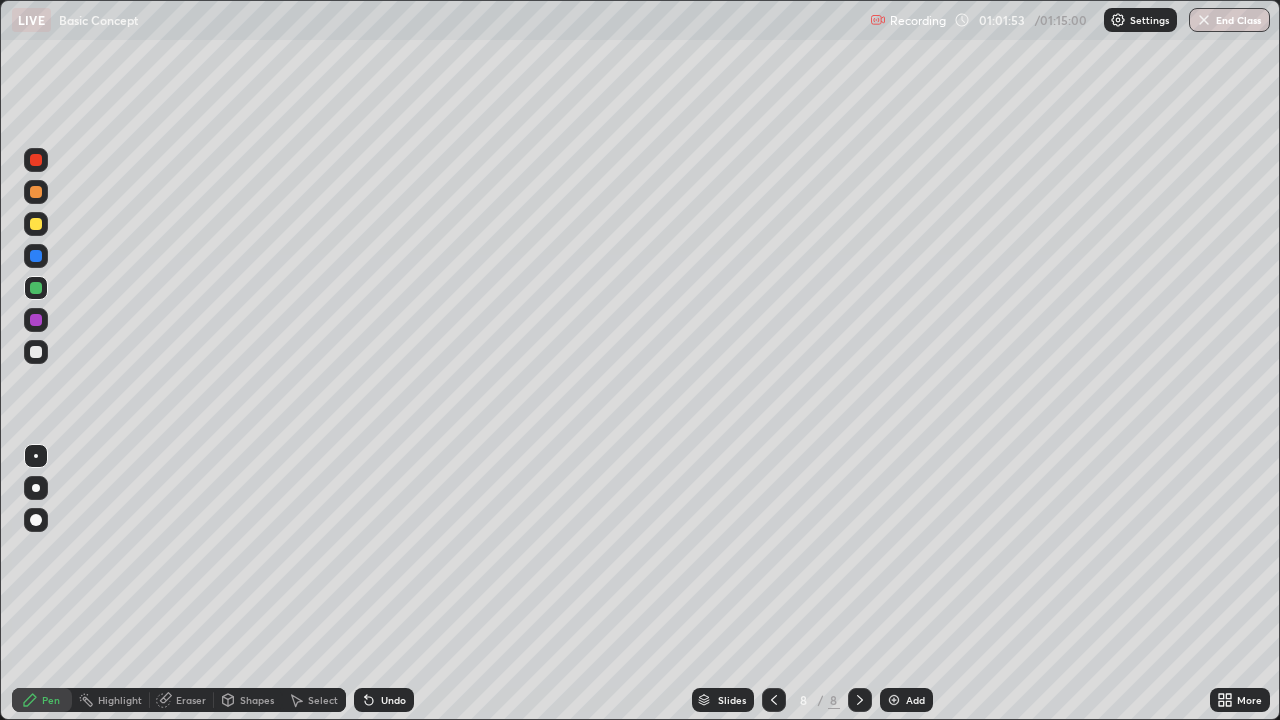 click at bounding box center (894, 700) 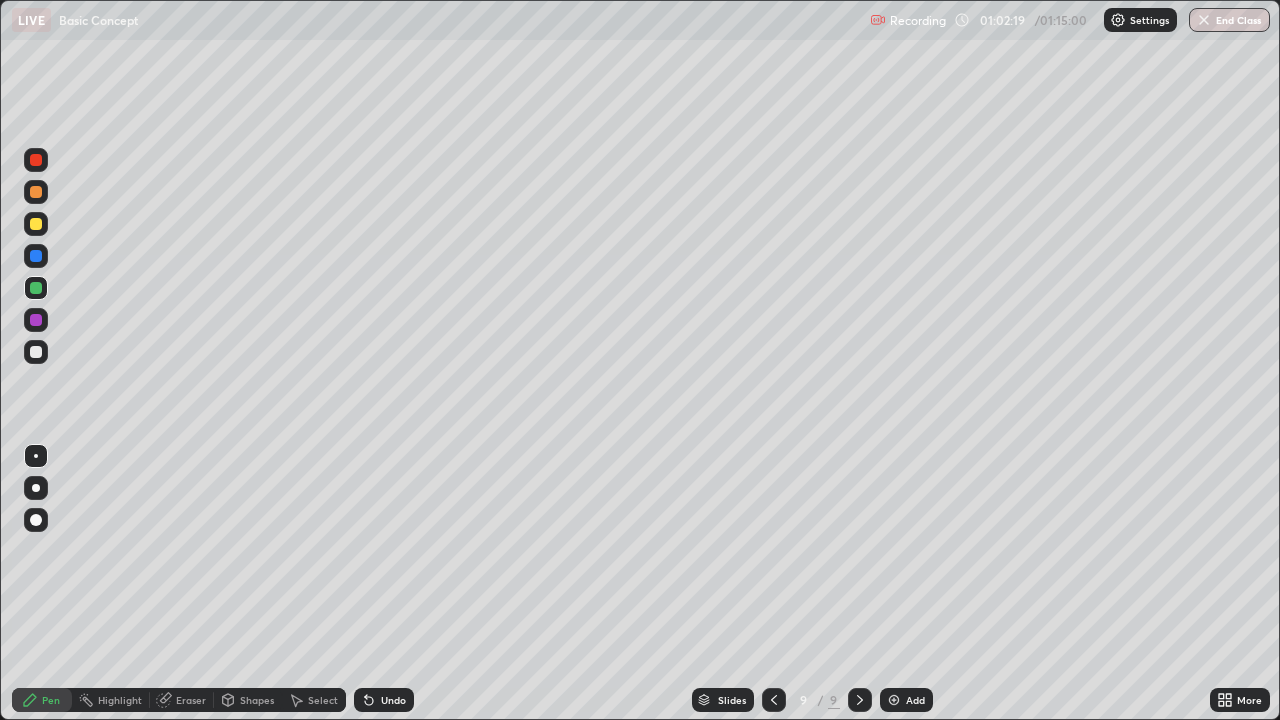 click at bounding box center [36, 352] 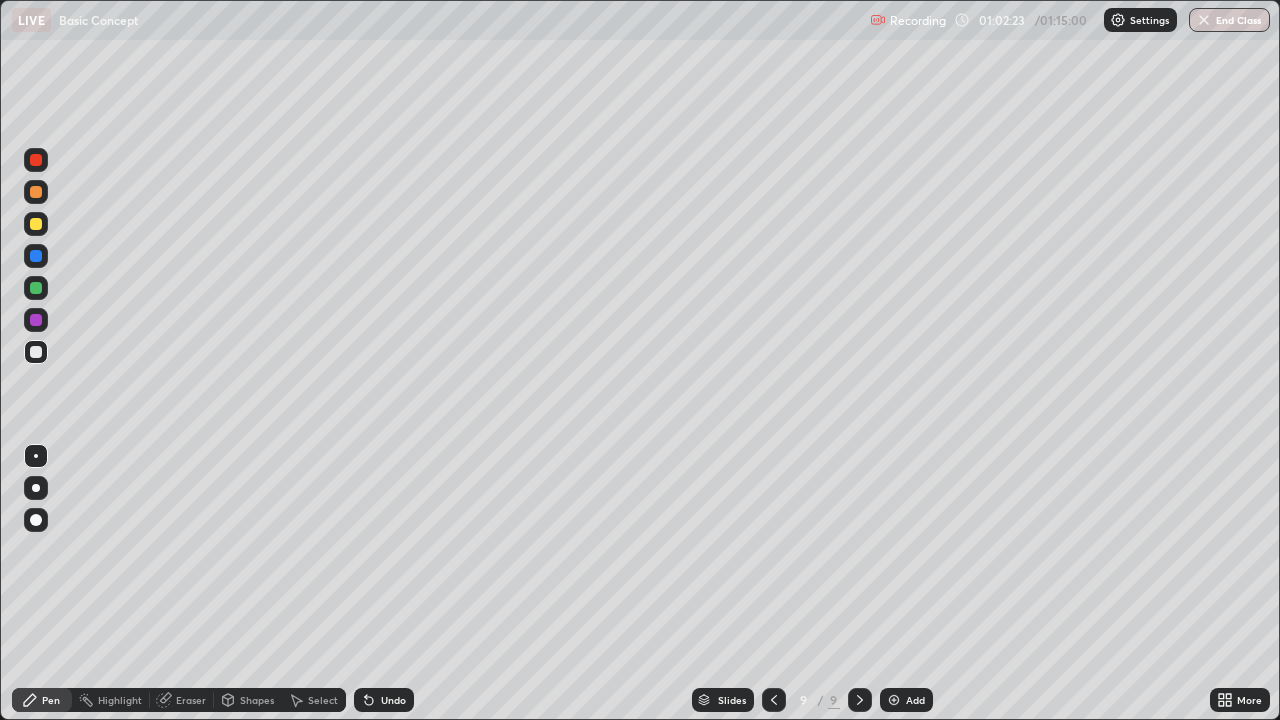 click at bounding box center [36, 256] 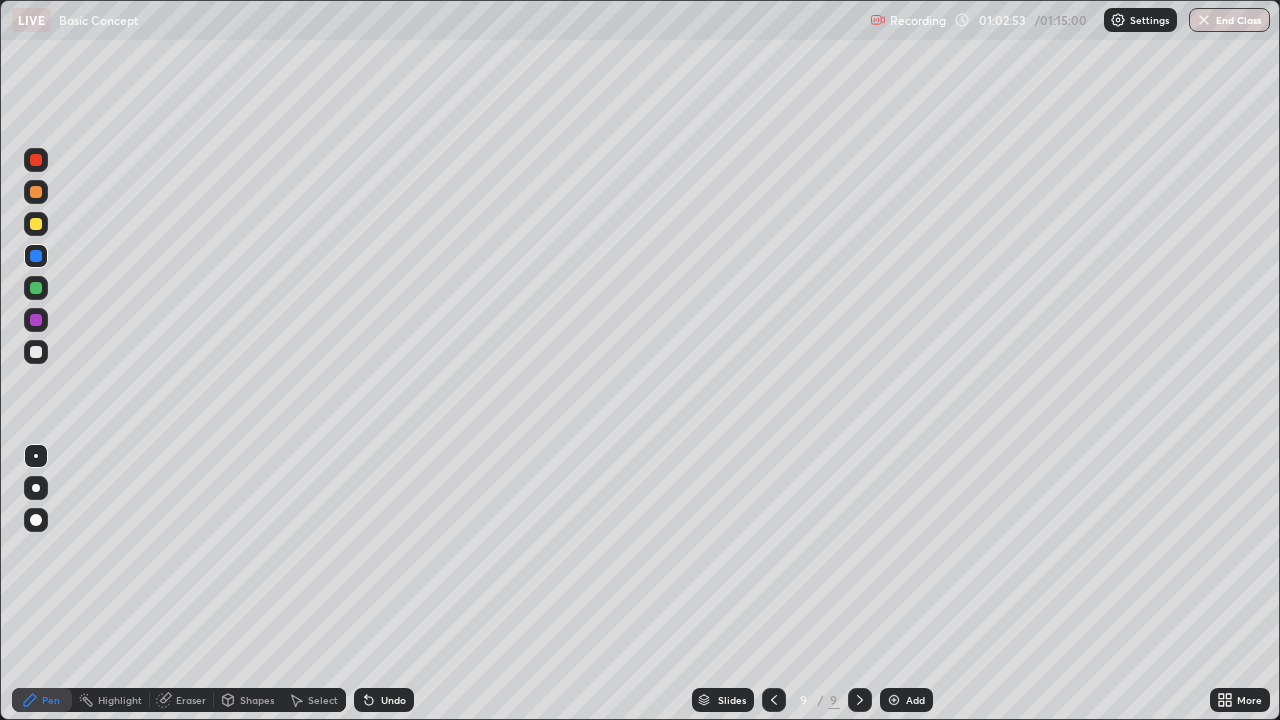 click at bounding box center [36, 320] 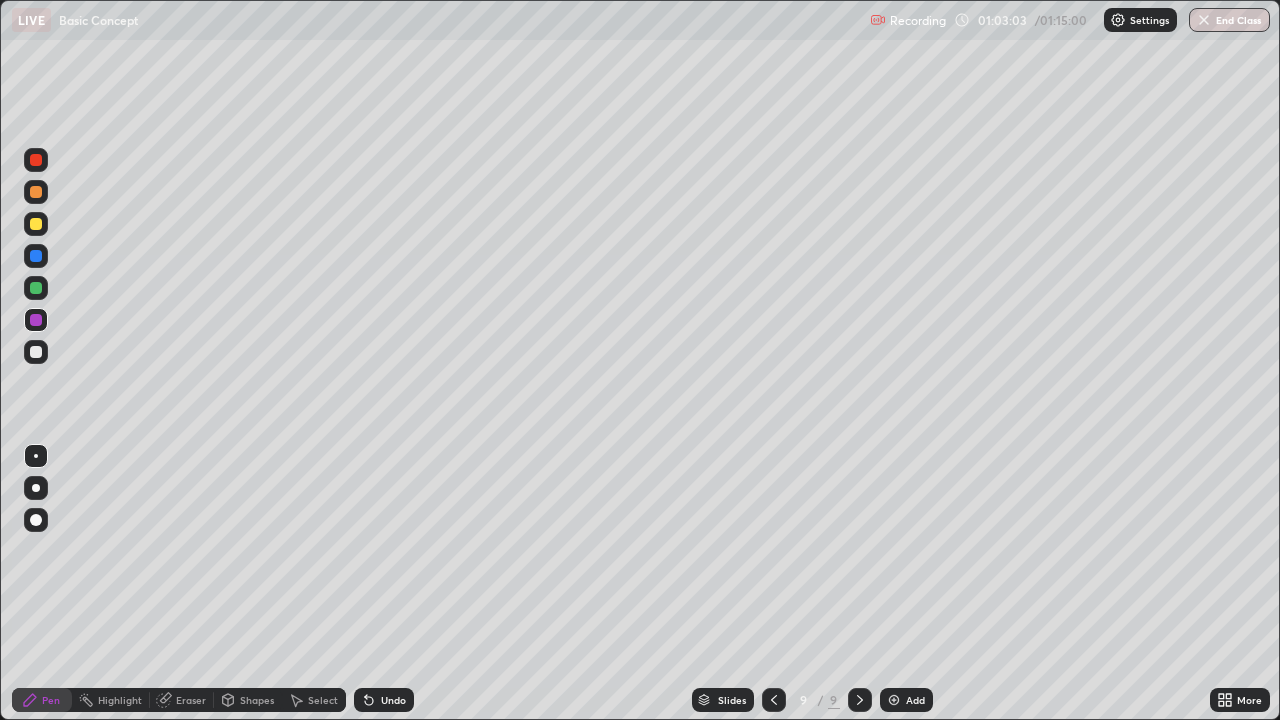 click on "Undo" at bounding box center (393, 700) 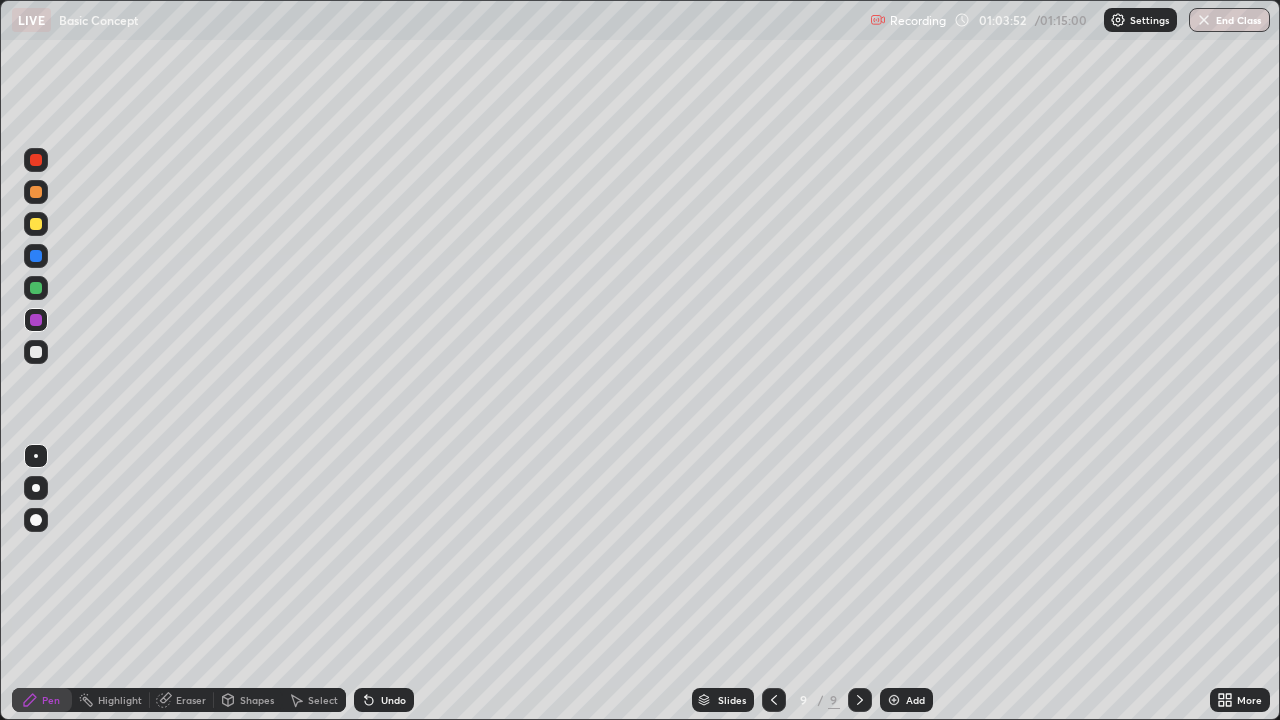 click on "Undo" at bounding box center (393, 700) 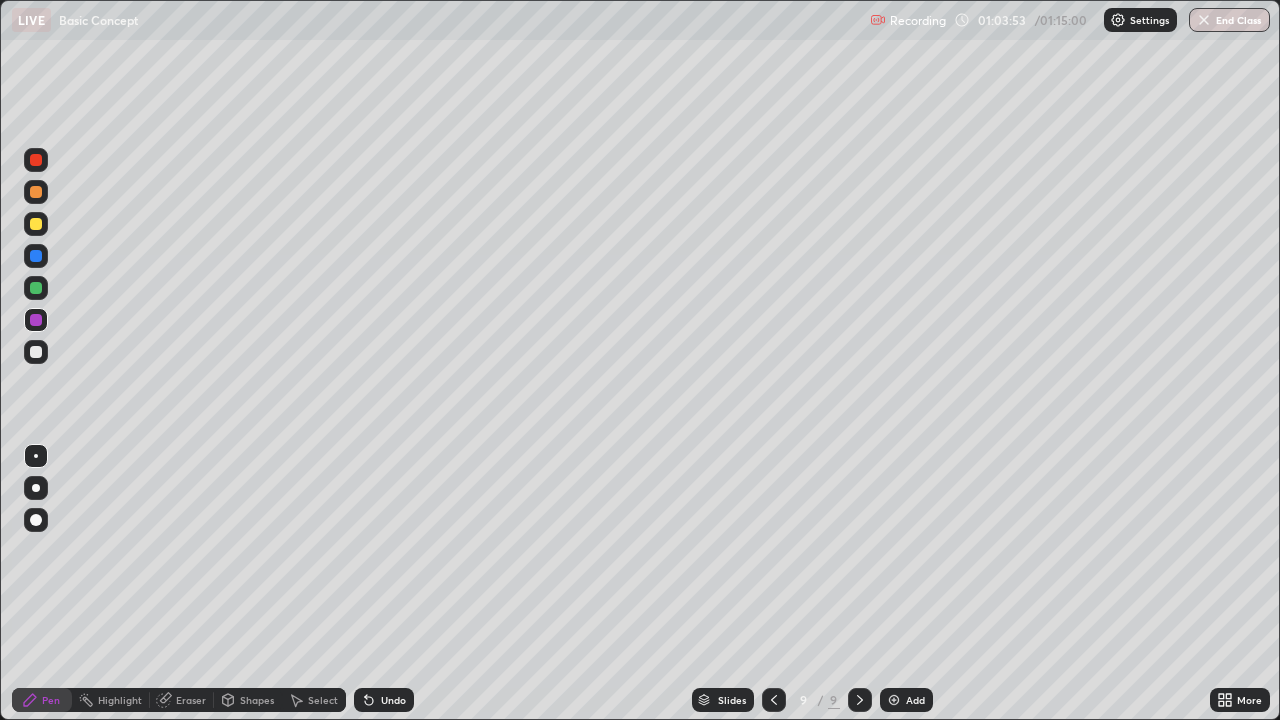 click on "Undo" at bounding box center (393, 700) 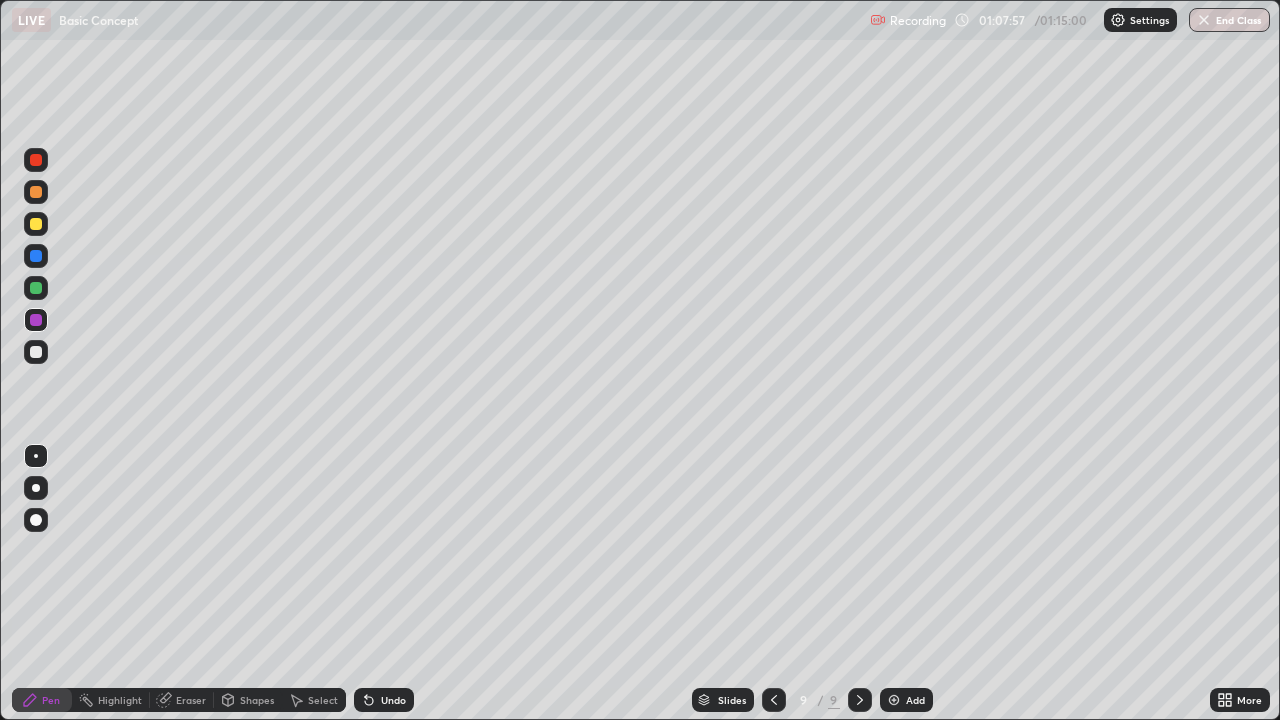 click at bounding box center (36, 256) 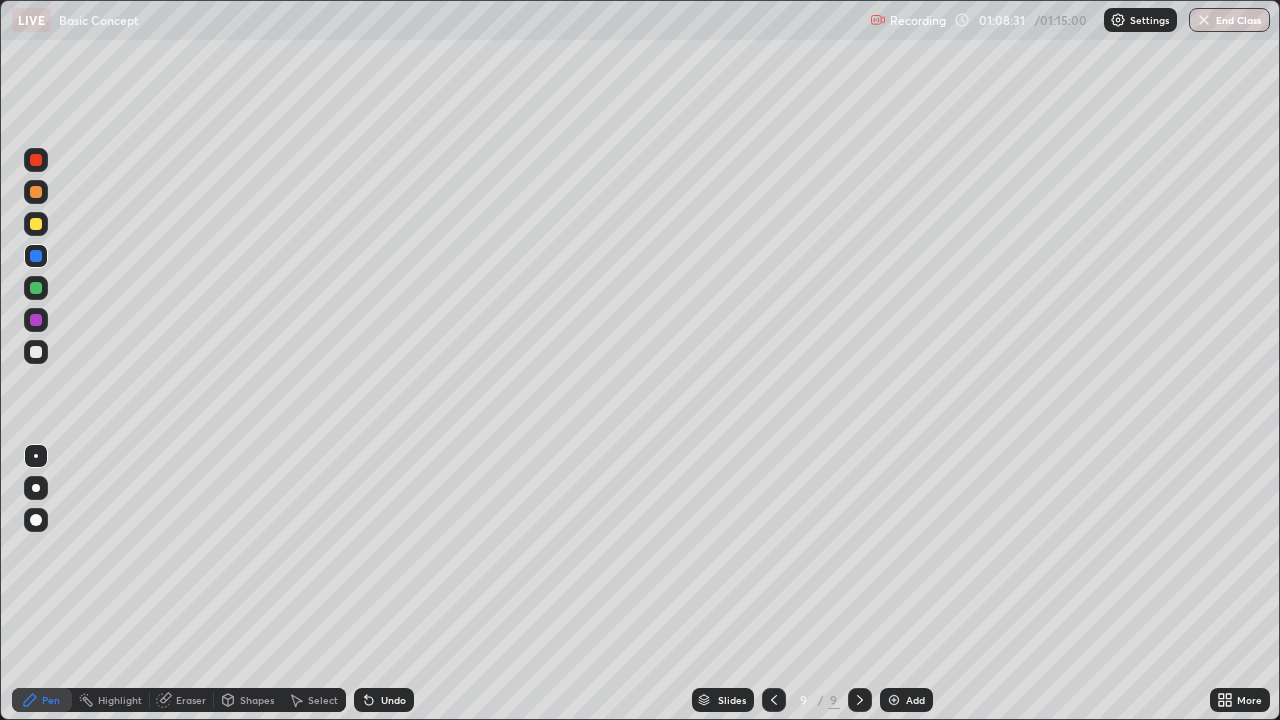 click at bounding box center (36, 352) 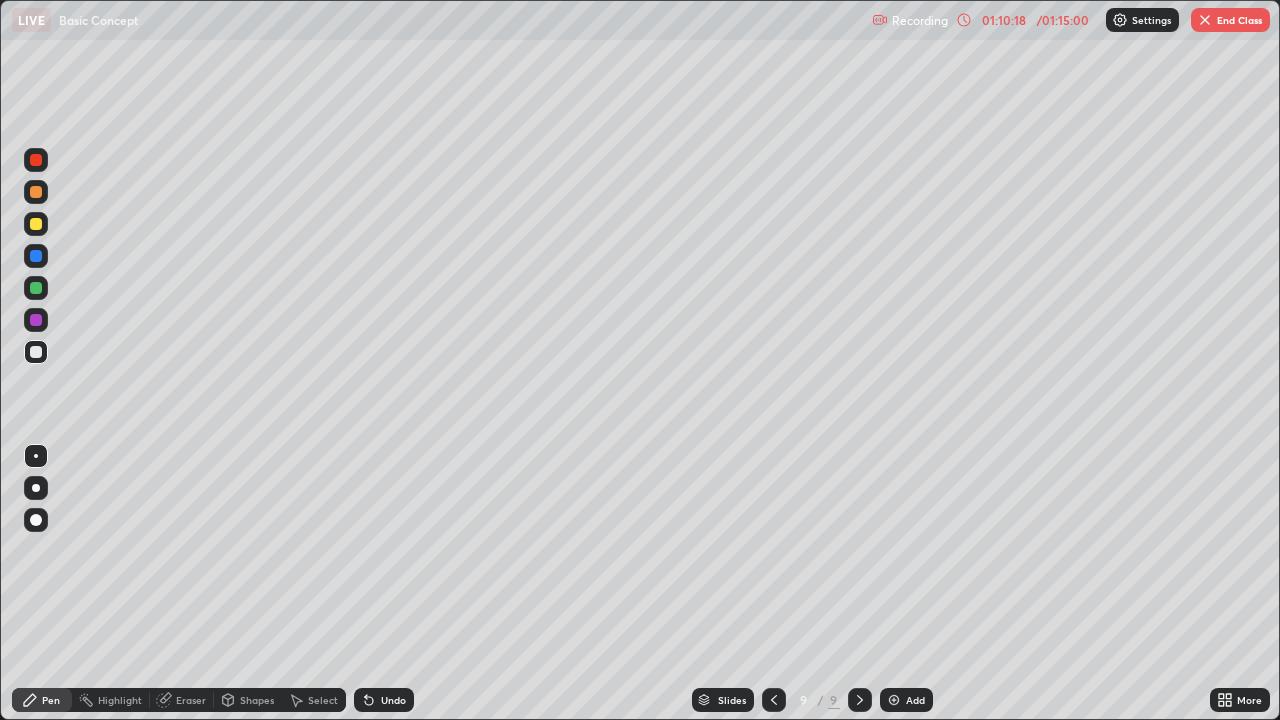 click on "Undo" at bounding box center (393, 700) 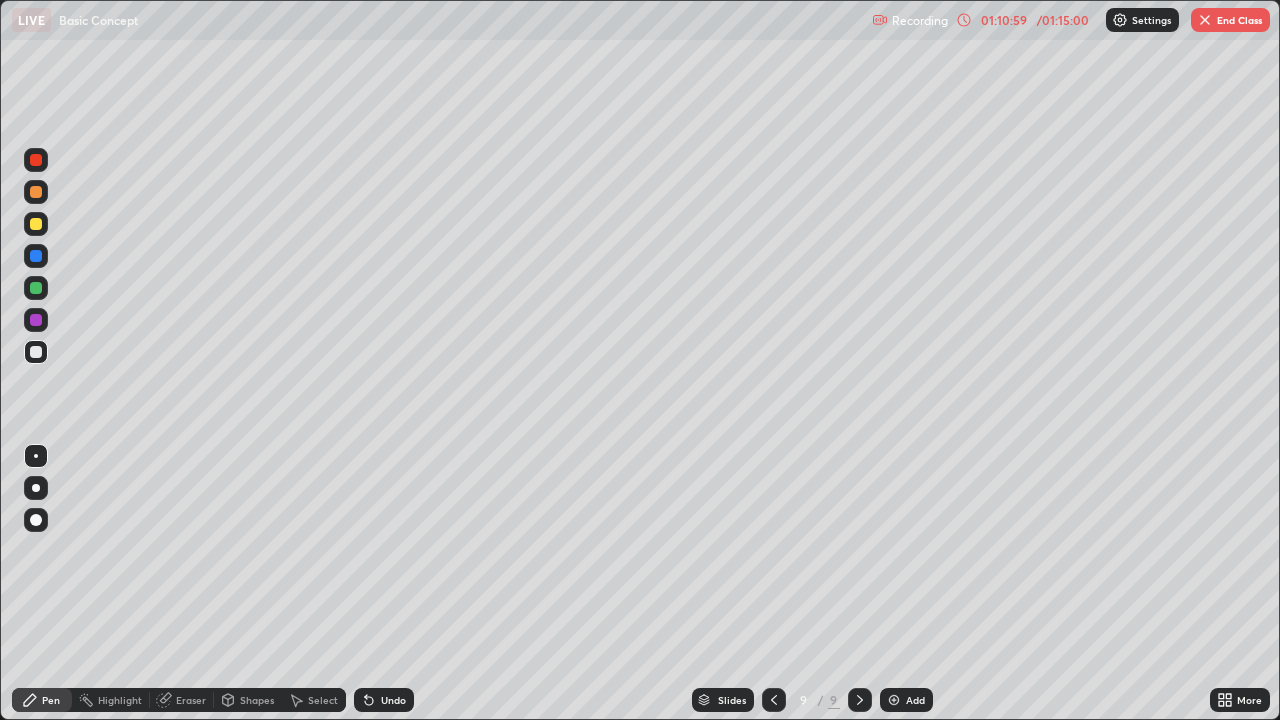 click on "Slides 9 / 9 Add" at bounding box center (812, 700) 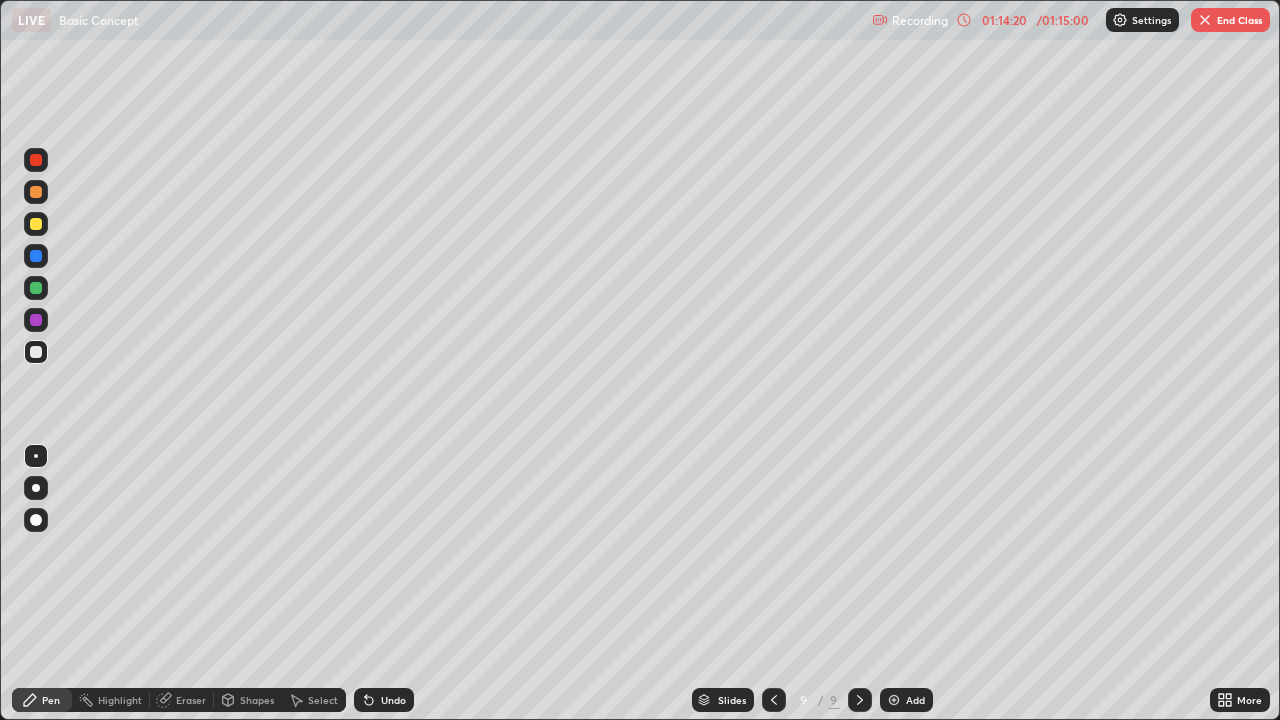click on "Add" at bounding box center [906, 700] 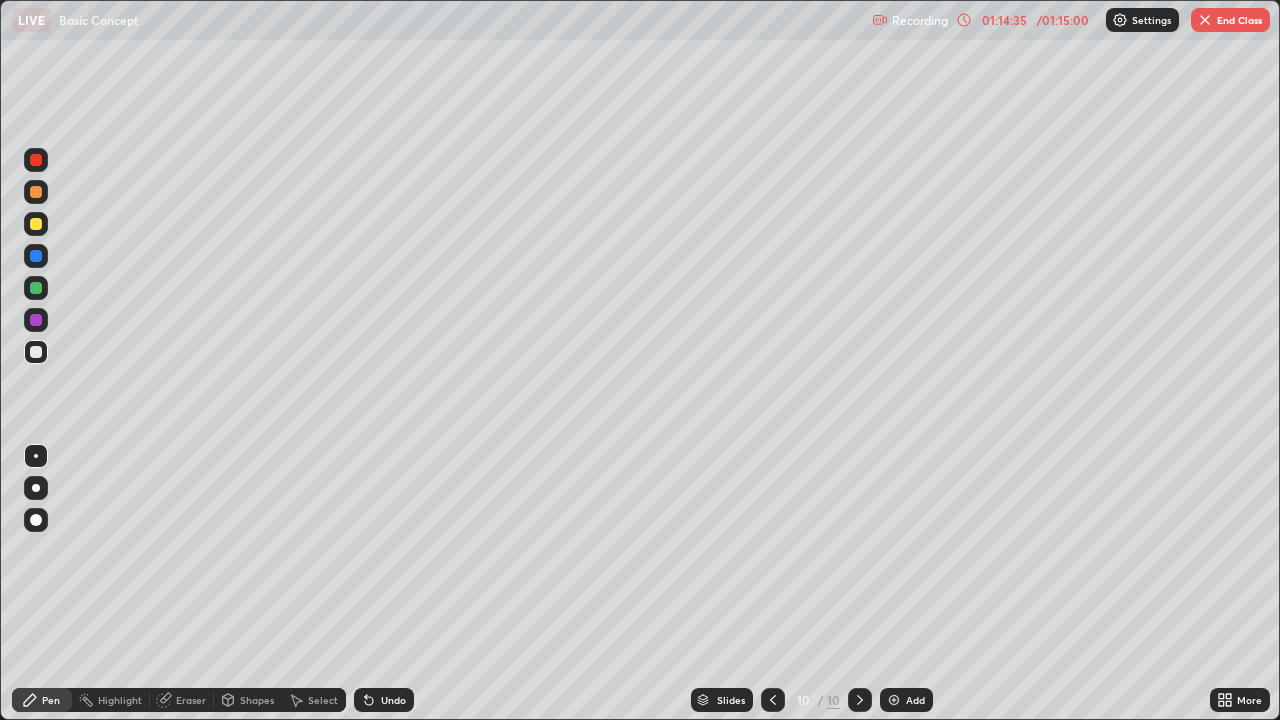 click at bounding box center (36, 256) 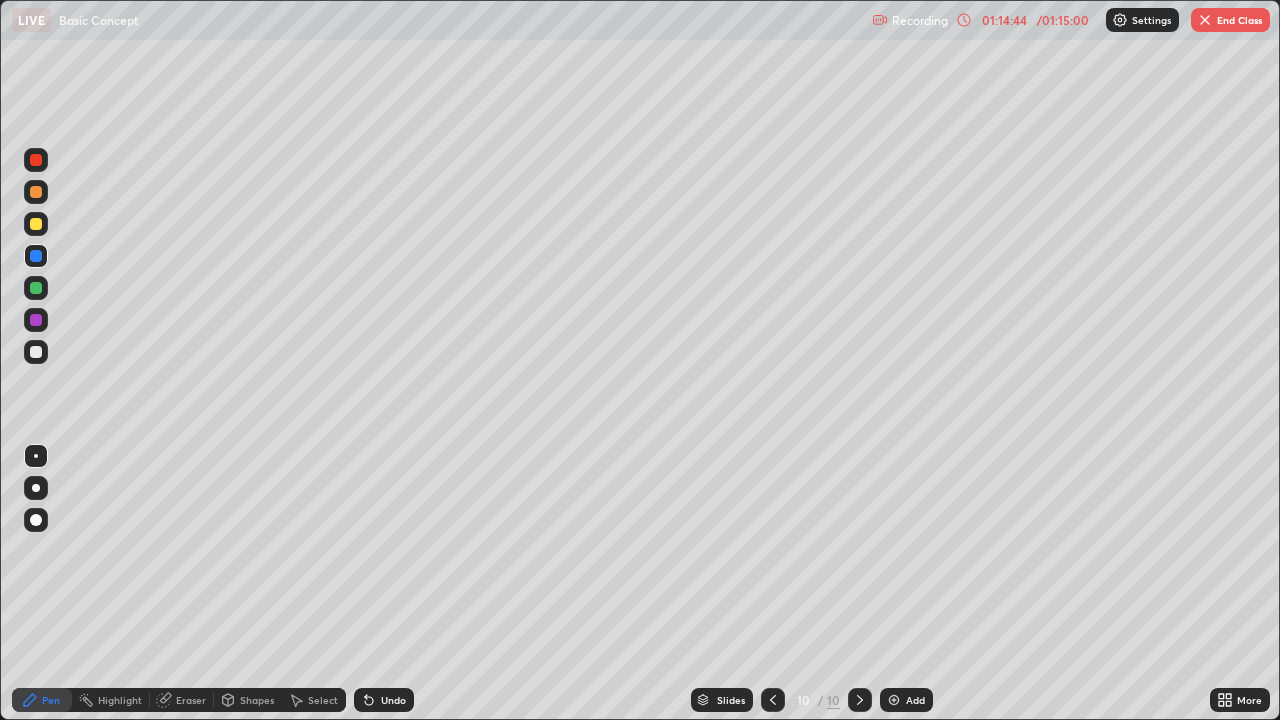 click at bounding box center [36, 352] 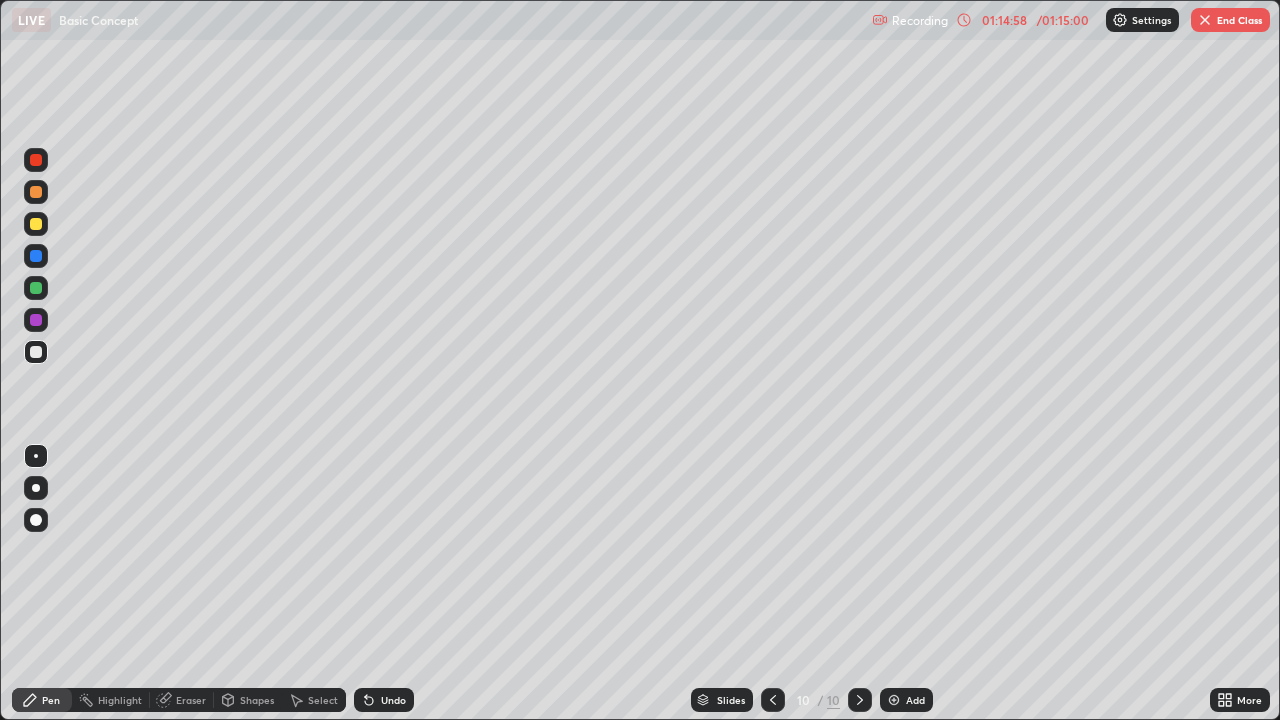 click at bounding box center [36, 320] 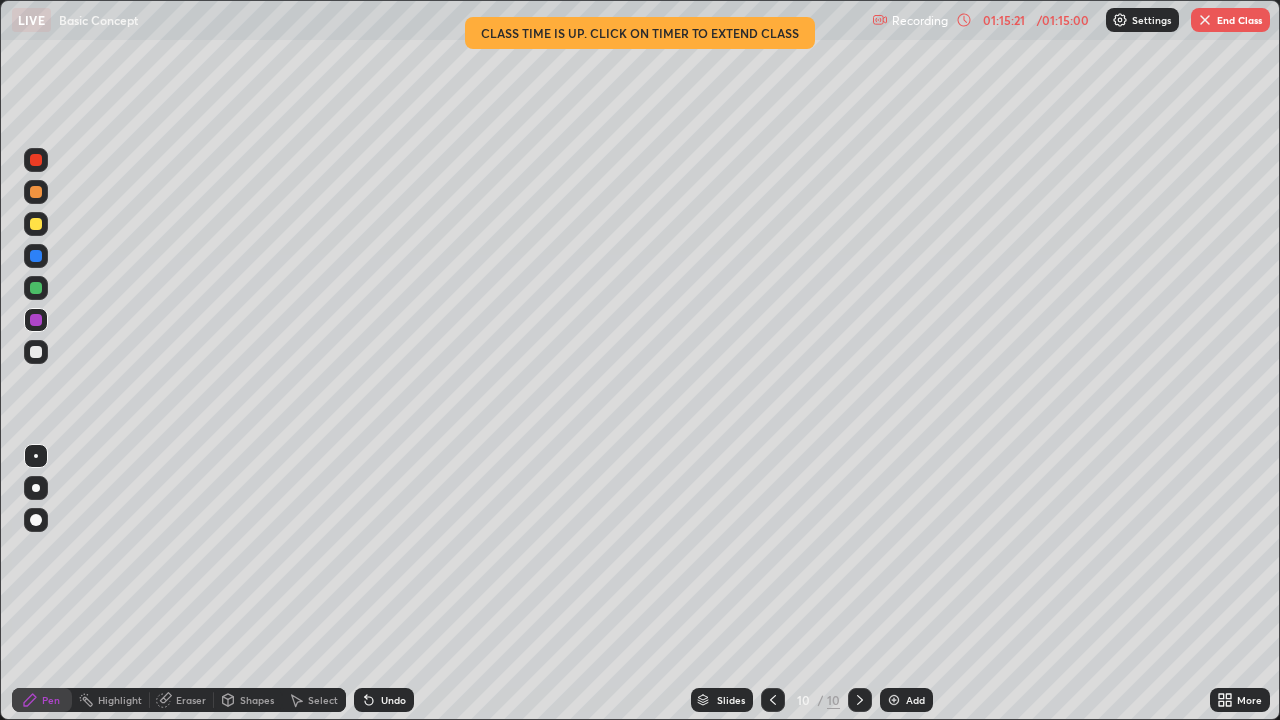 click on "Undo" at bounding box center [393, 700] 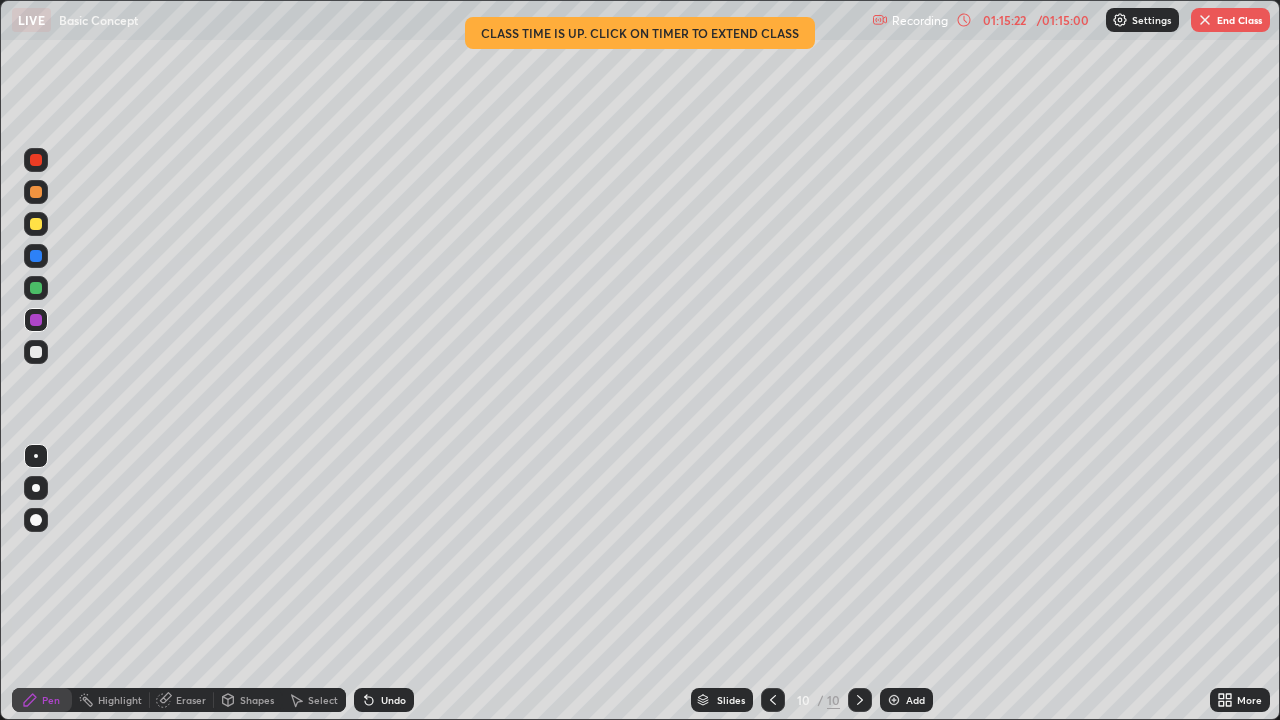 click on "Undo" at bounding box center [384, 700] 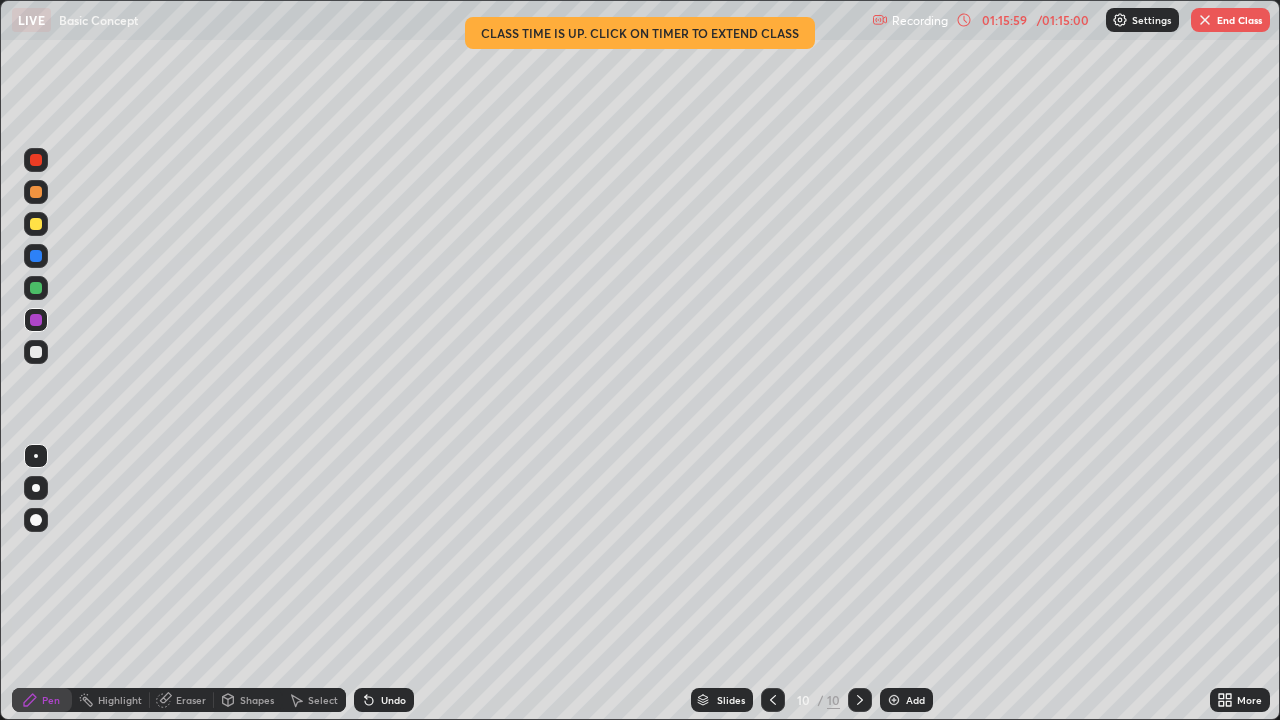 click on "Undo" at bounding box center (393, 700) 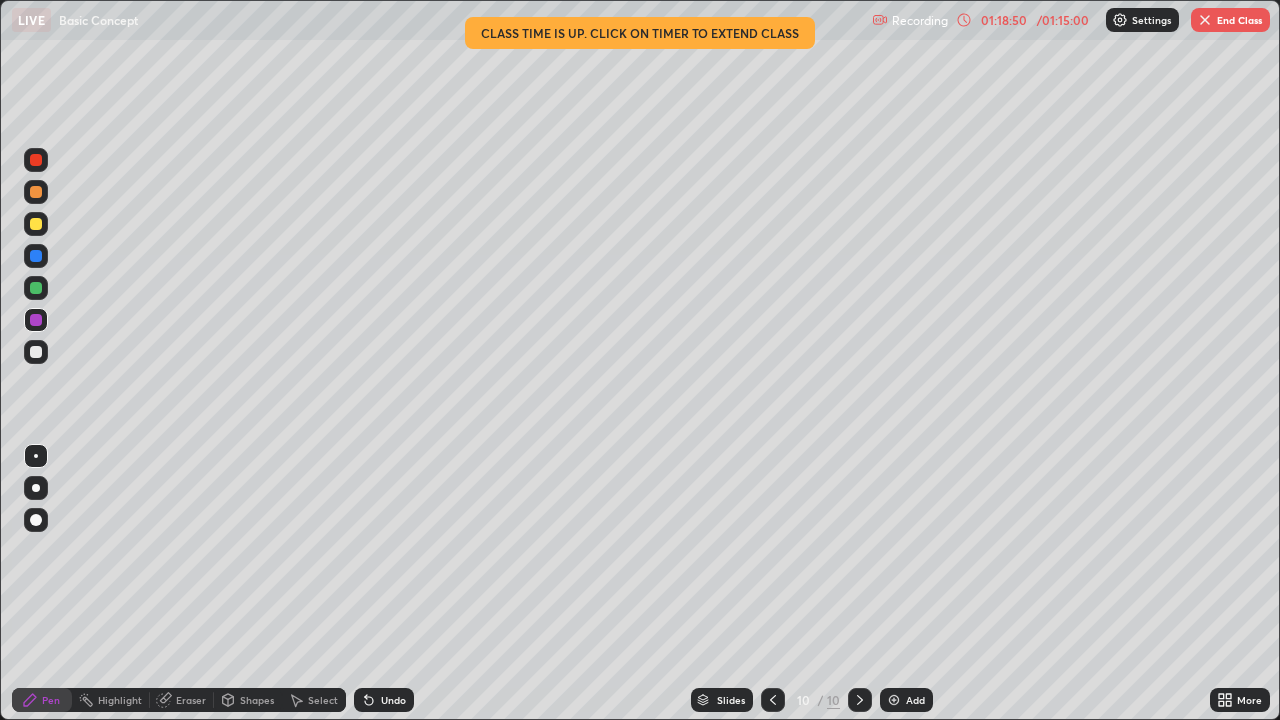 click on "End Class" at bounding box center (1230, 20) 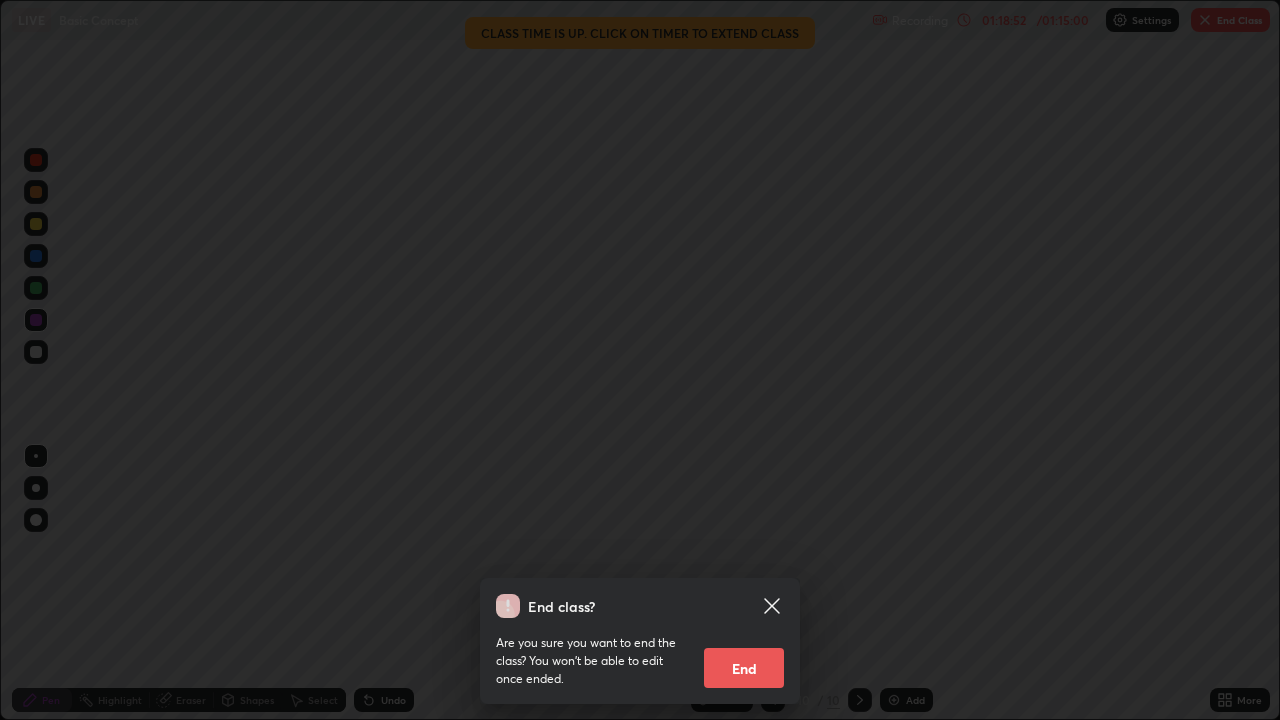 click on "End" at bounding box center [744, 668] 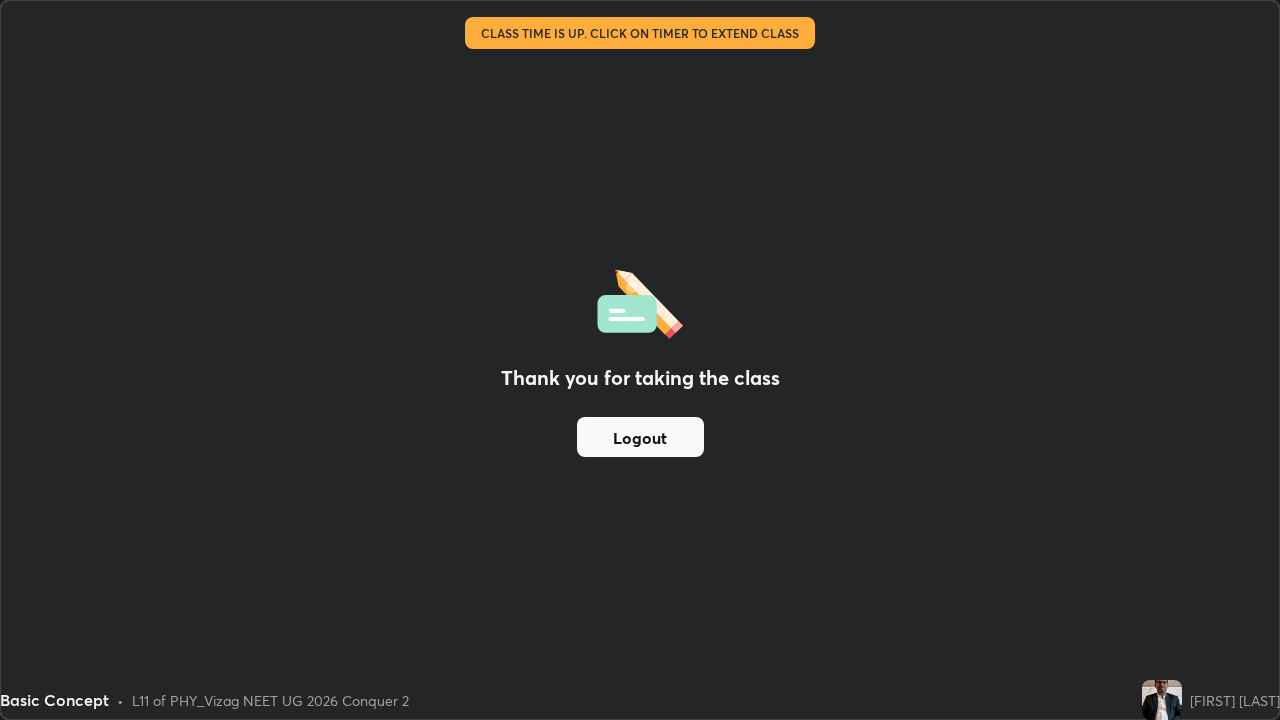 click on "Thank you for taking the class Logout" at bounding box center (640, 360) 